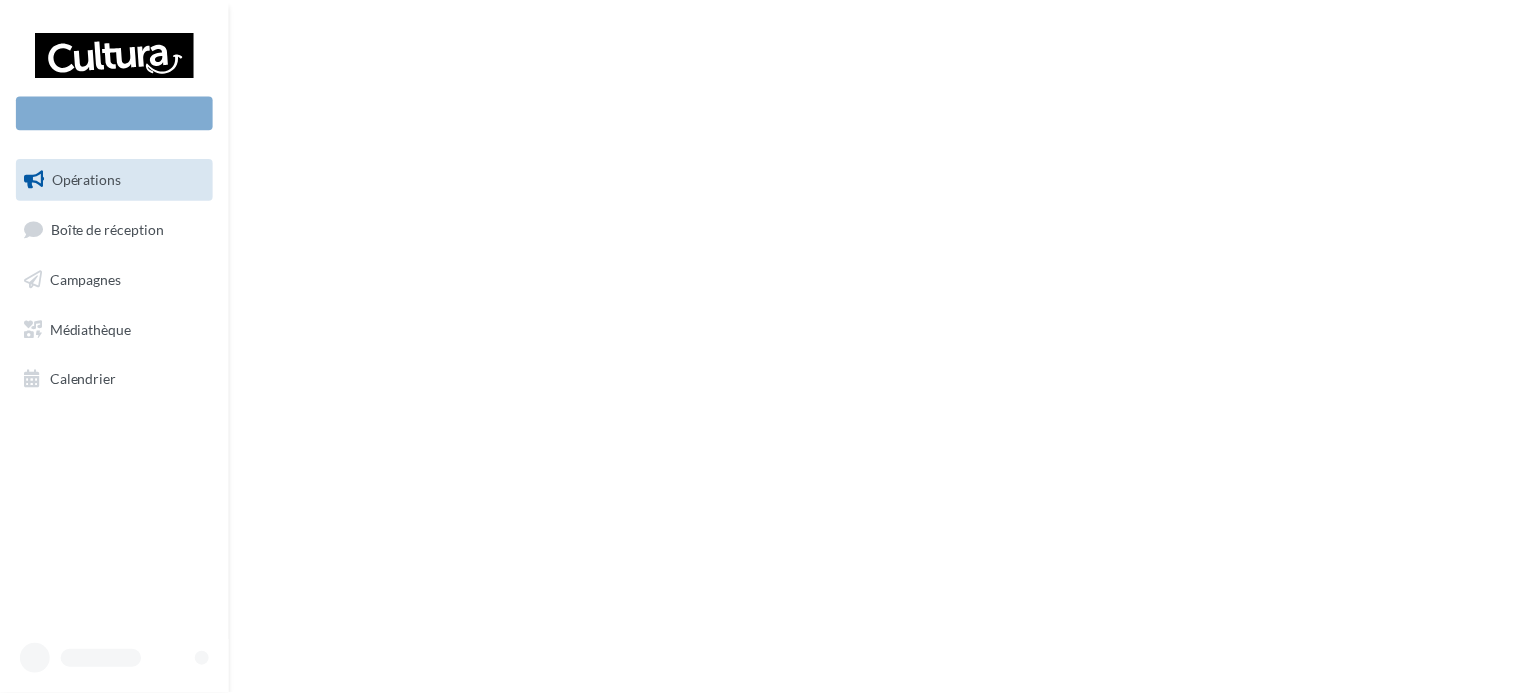 scroll, scrollTop: 0, scrollLeft: 0, axis: both 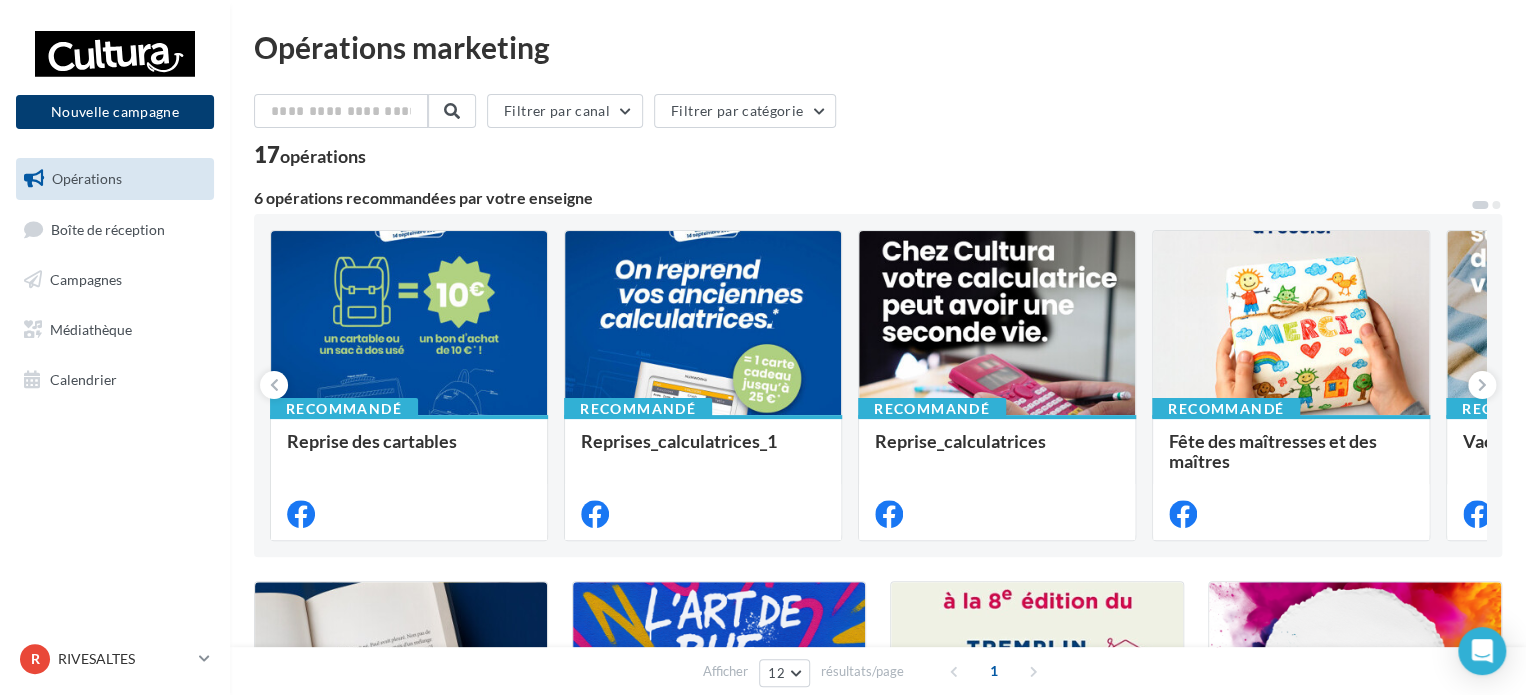 click on "Nouvelle campagne" at bounding box center [115, 112] 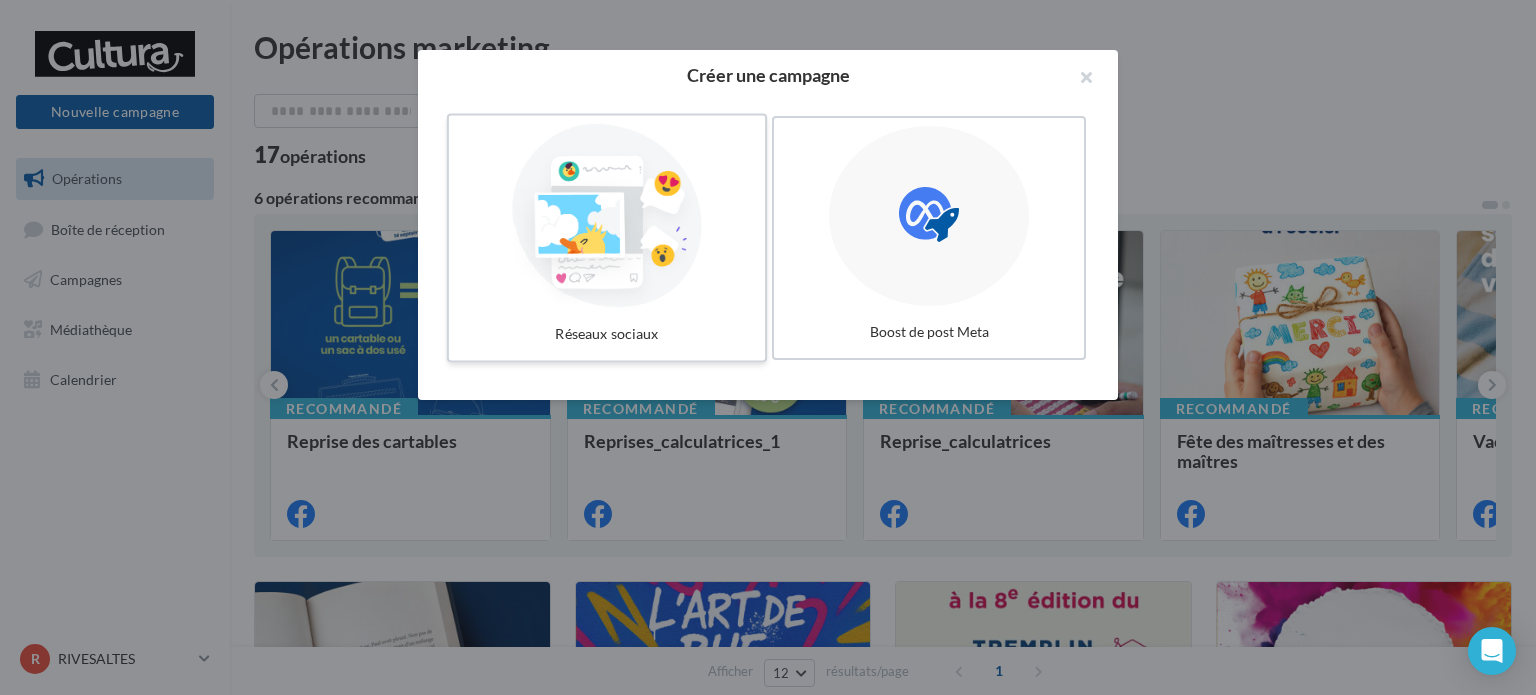 click at bounding box center (607, 216) 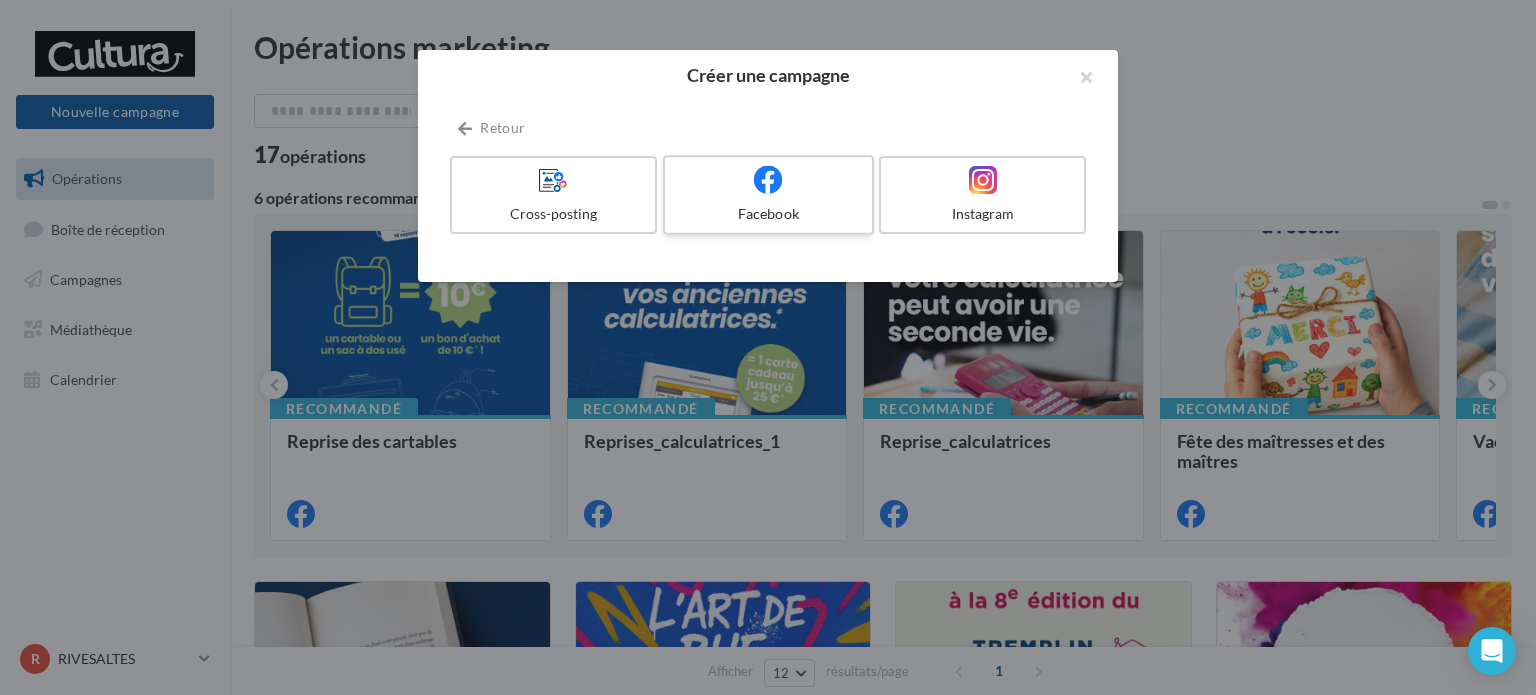 click on "Facebook" at bounding box center [768, 214] 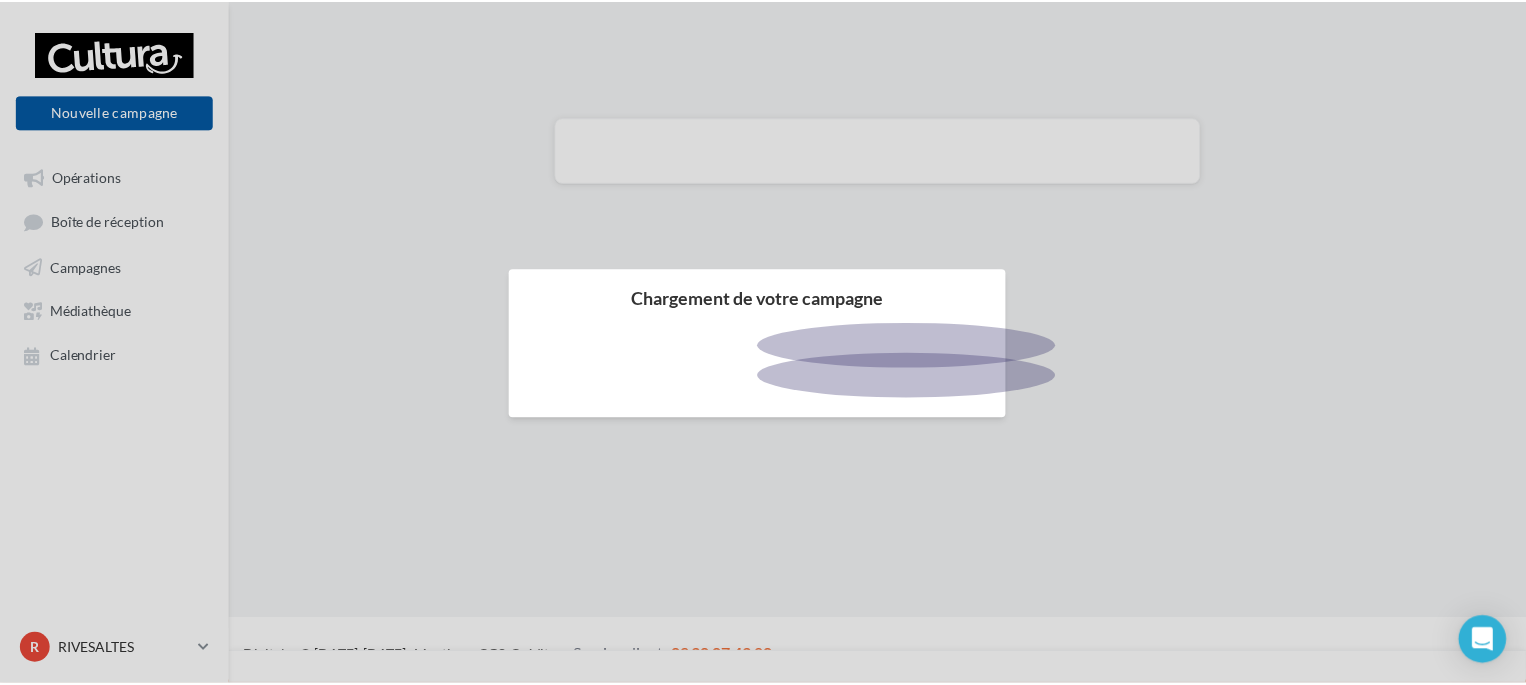 scroll, scrollTop: 0, scrollLeft: 0, axis: both 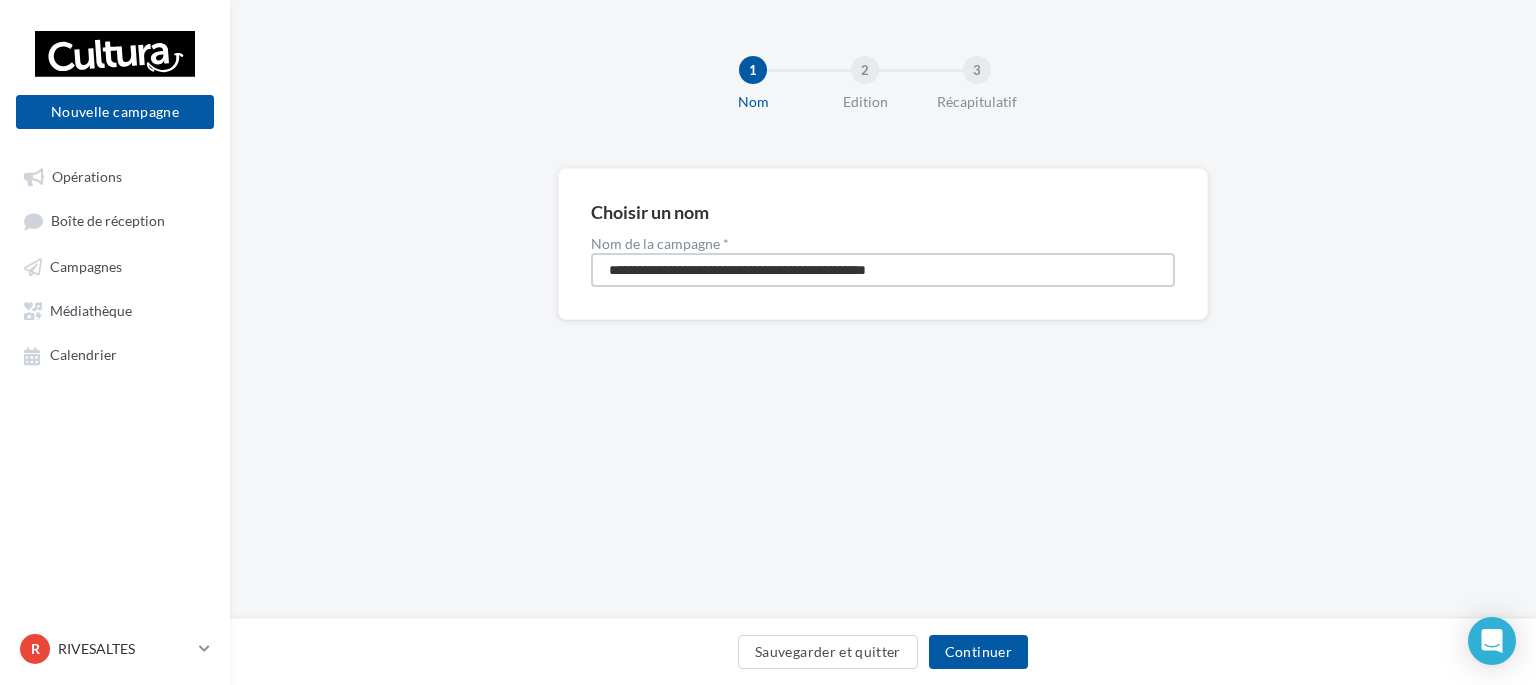 click on "**********" at bounding box center [883, 270] 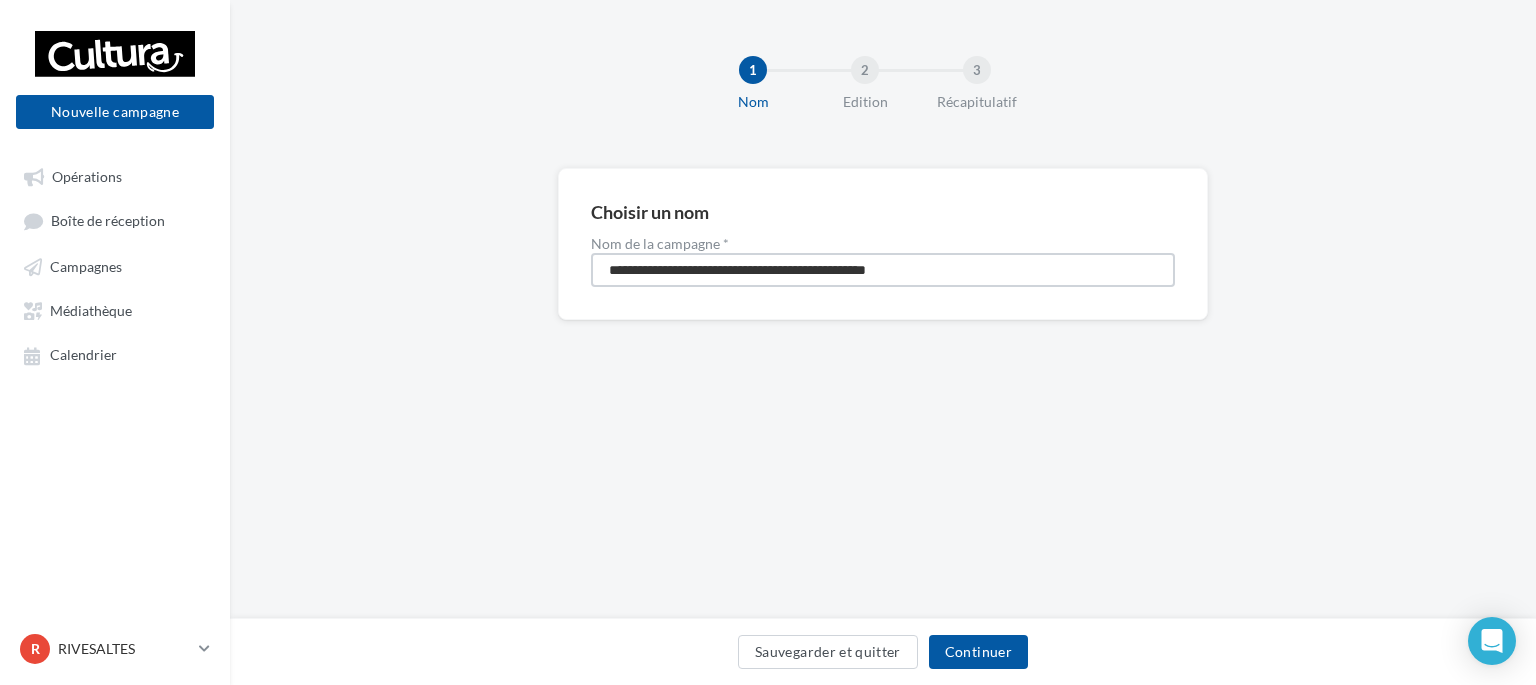 type on "*" 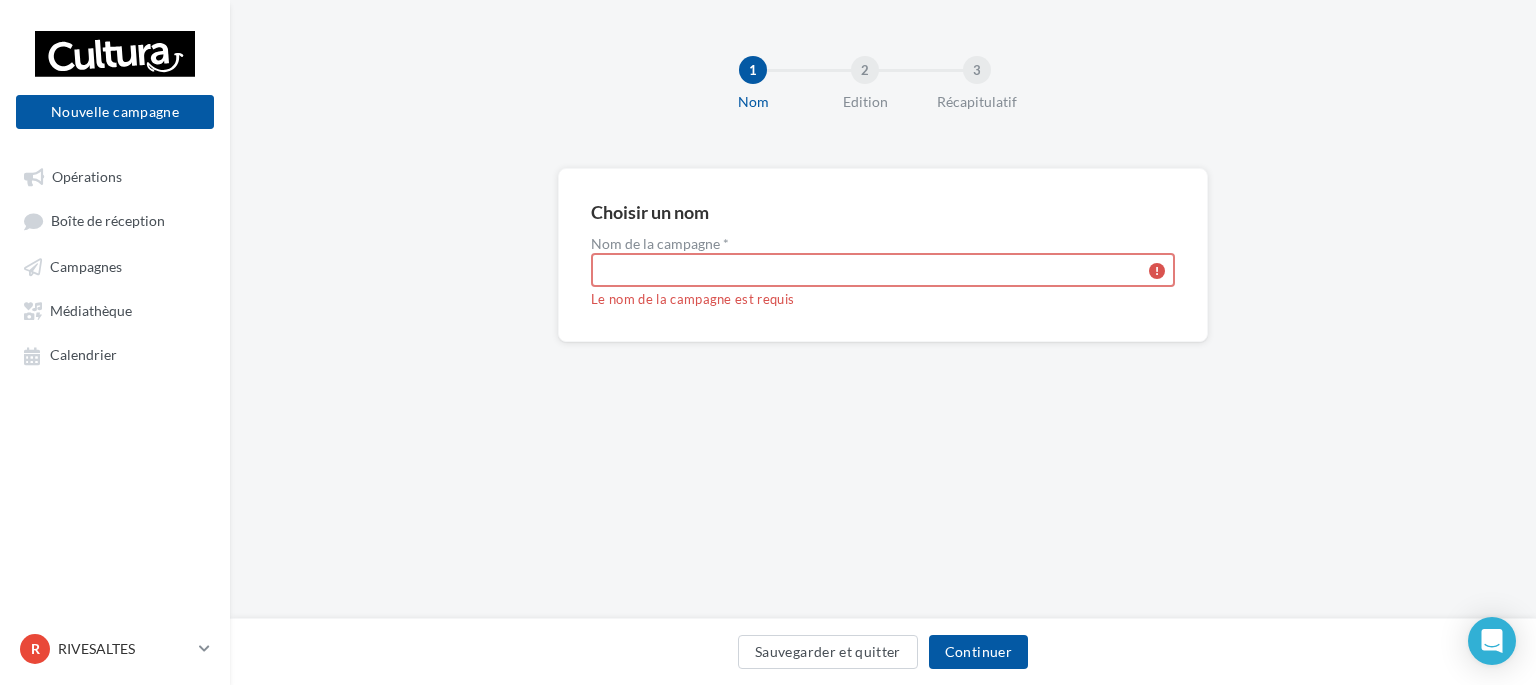 paste on "**********" 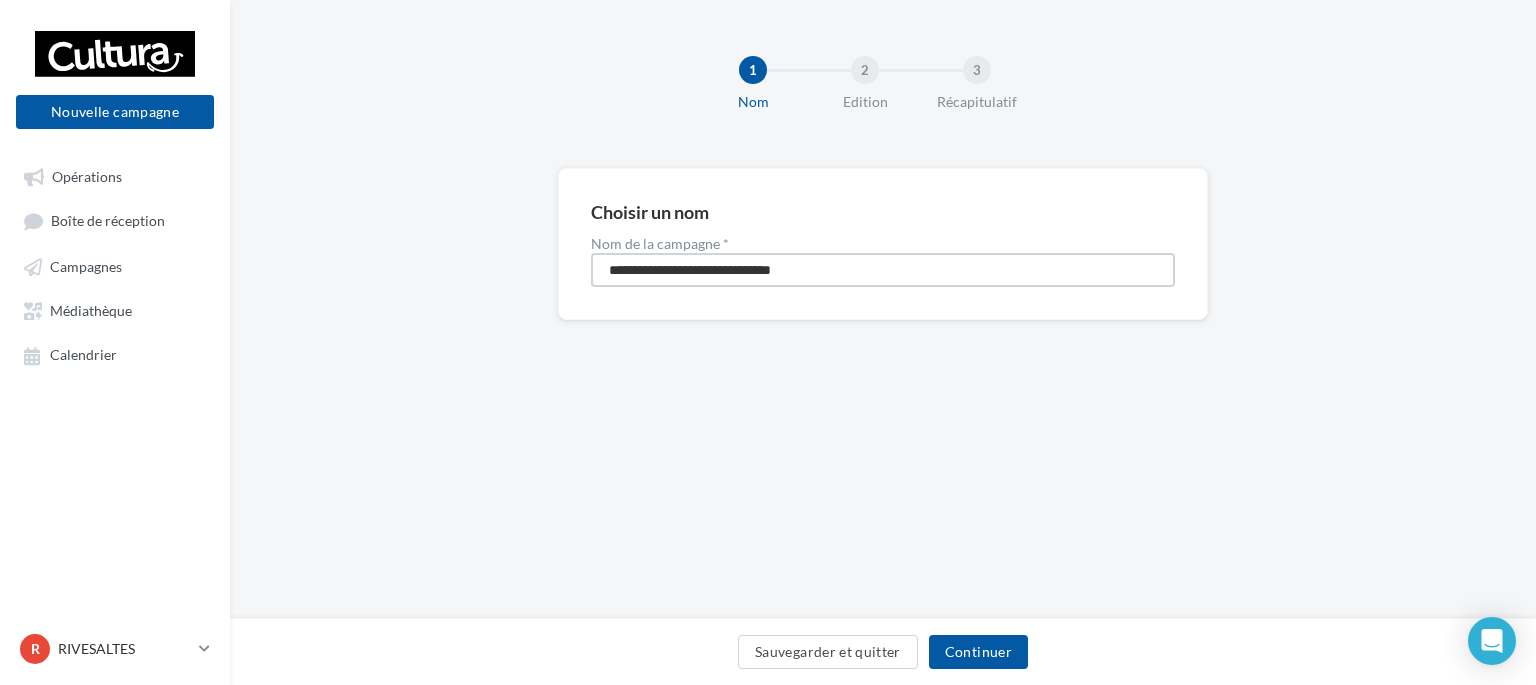 type on "**********" 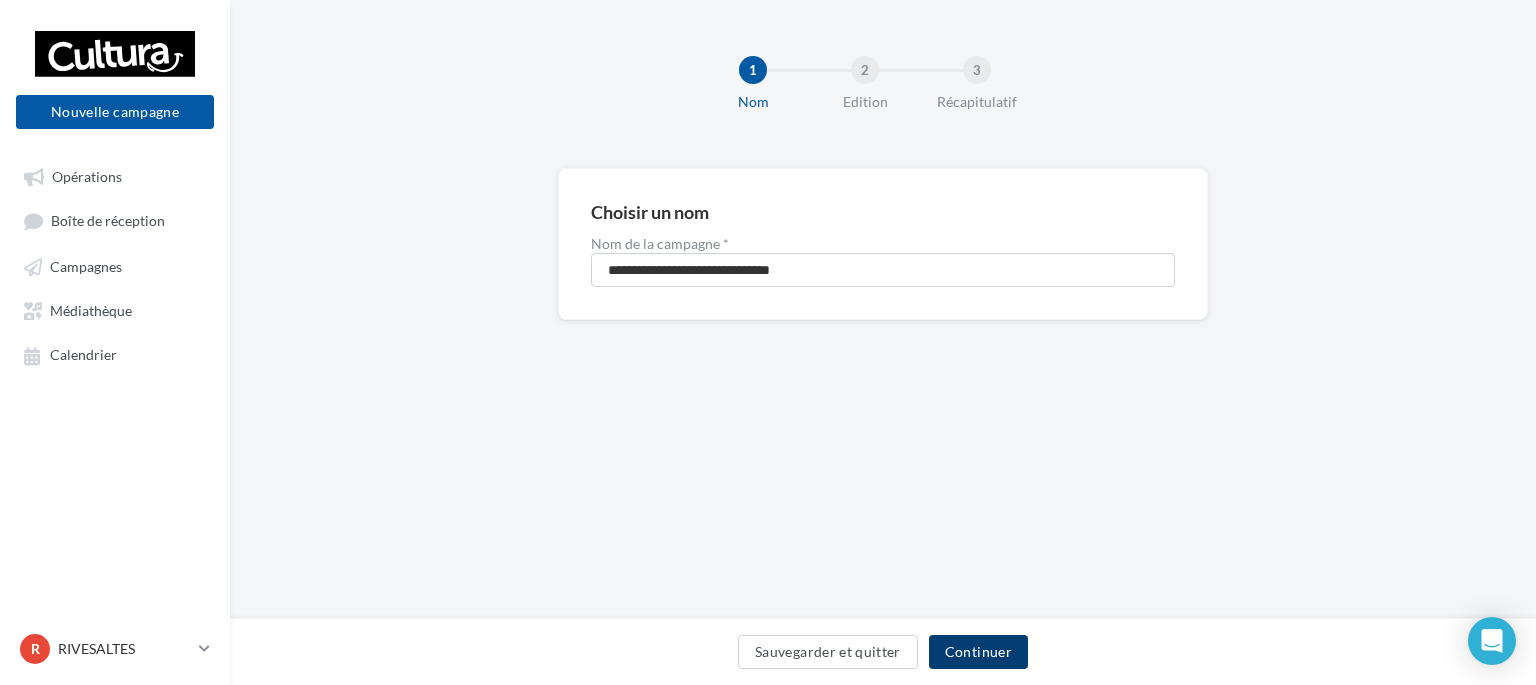 click on "Continuer" at bounding box center [978, 652] 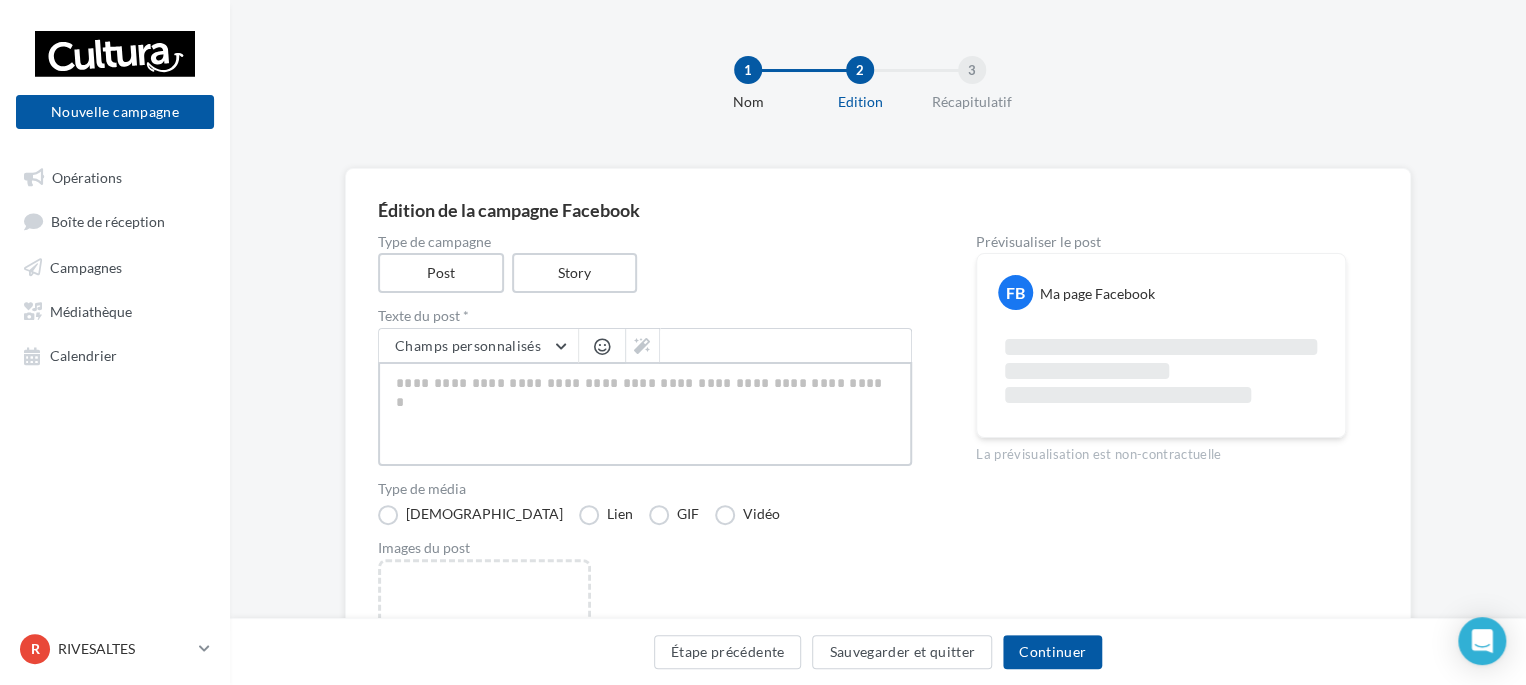 click at bounding box center [645, 414] 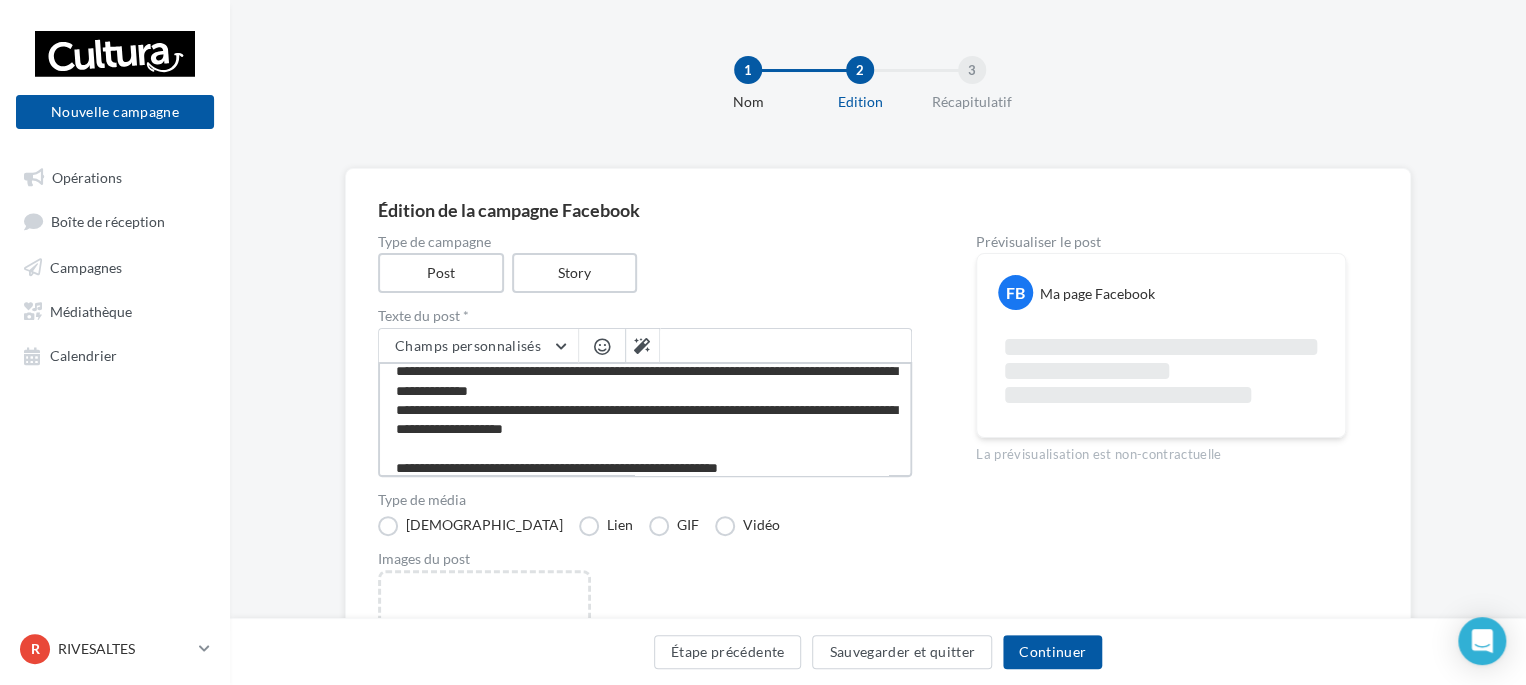 scroll, scrollTop: 0, scrollLeft: 0, axis: both 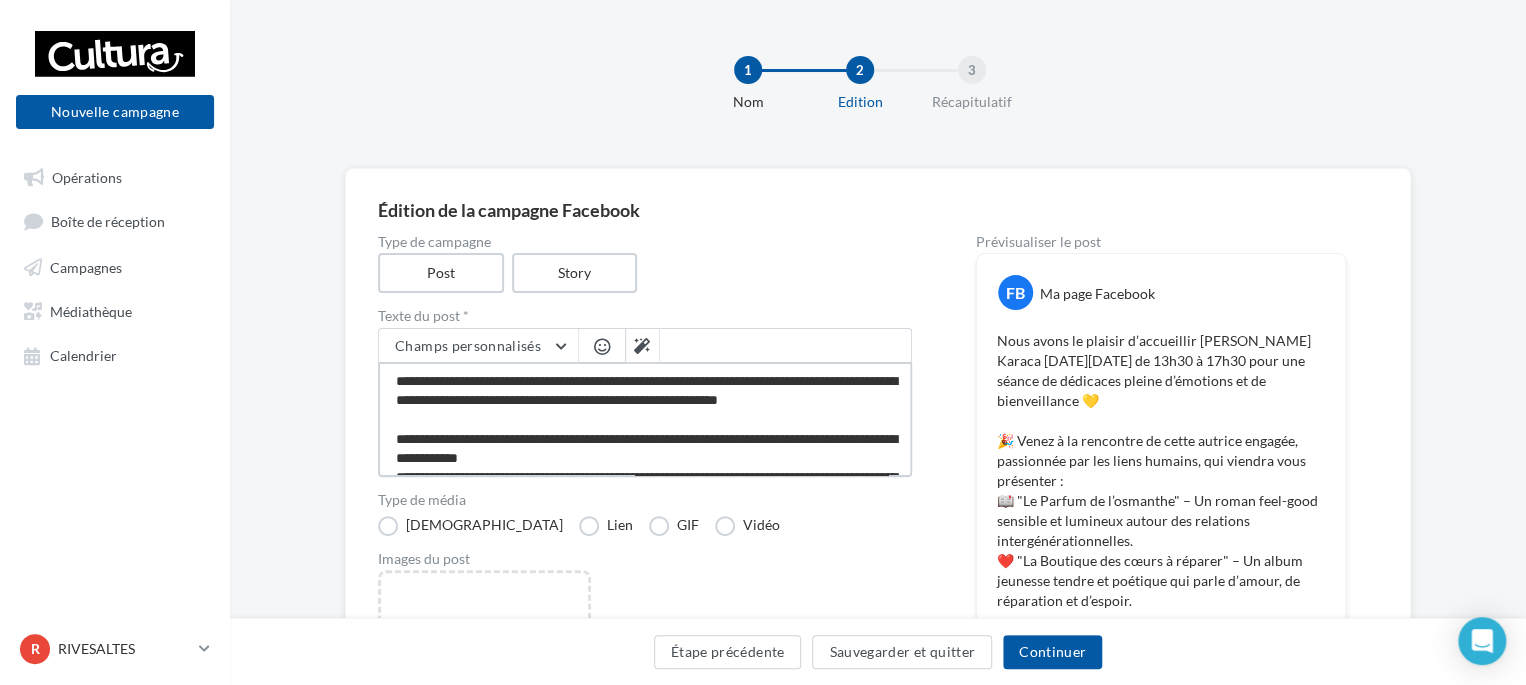 click on "**********" at bounding box center [645, 419] 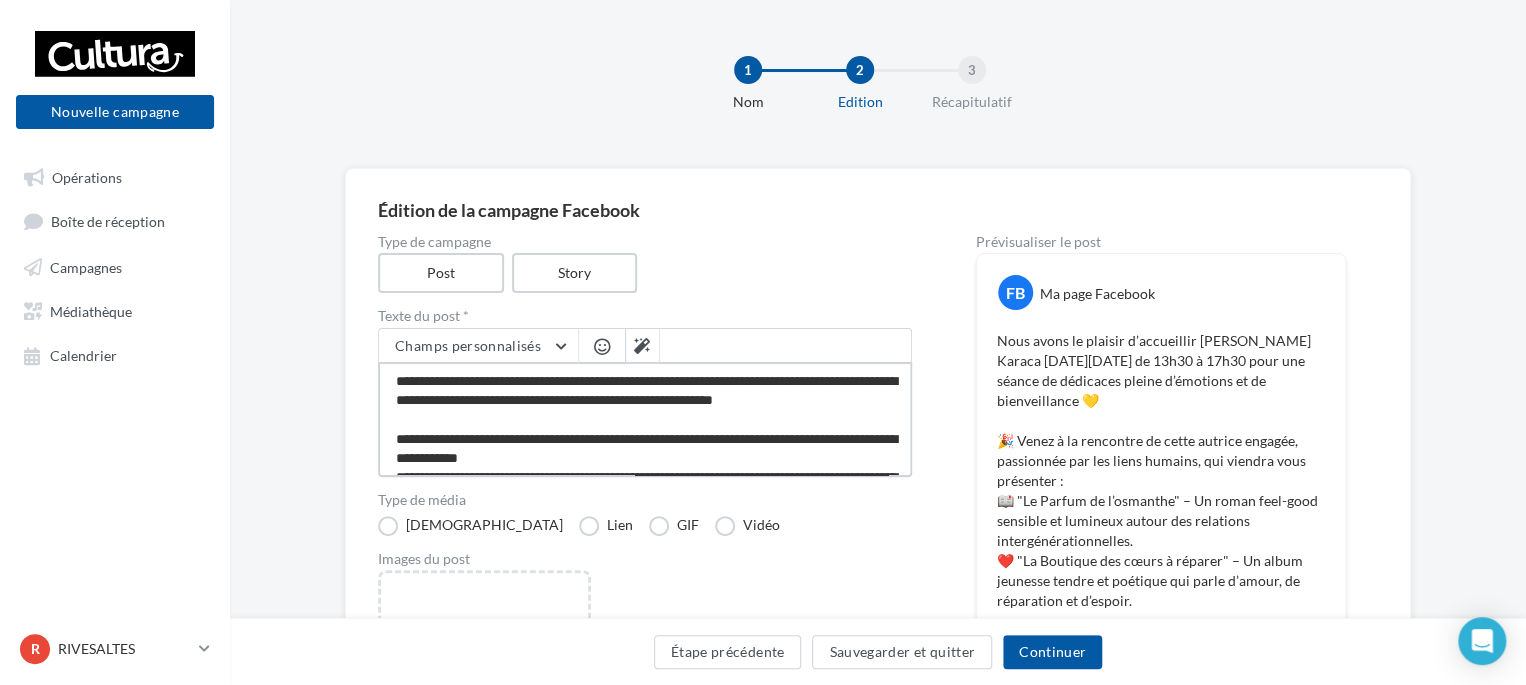type on "**********" 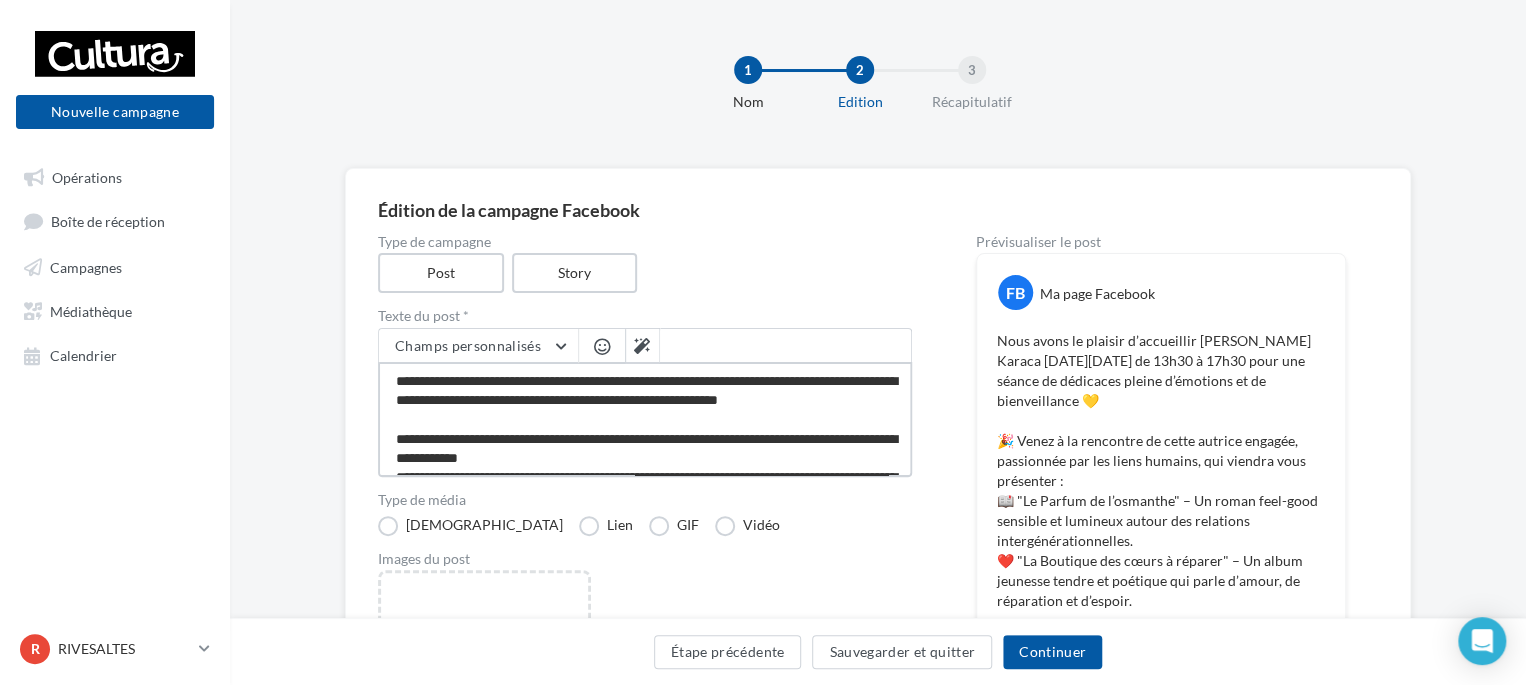 type on "**********" 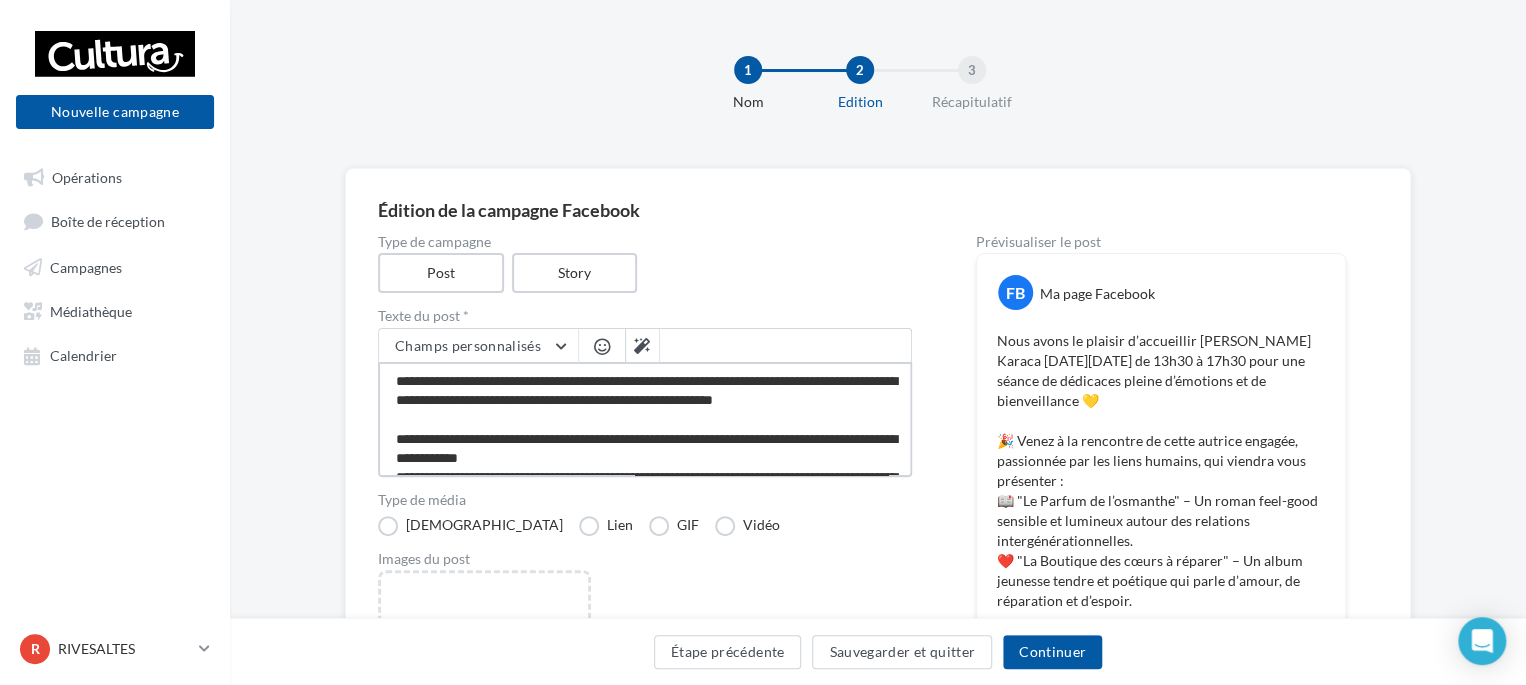 type on "**********" 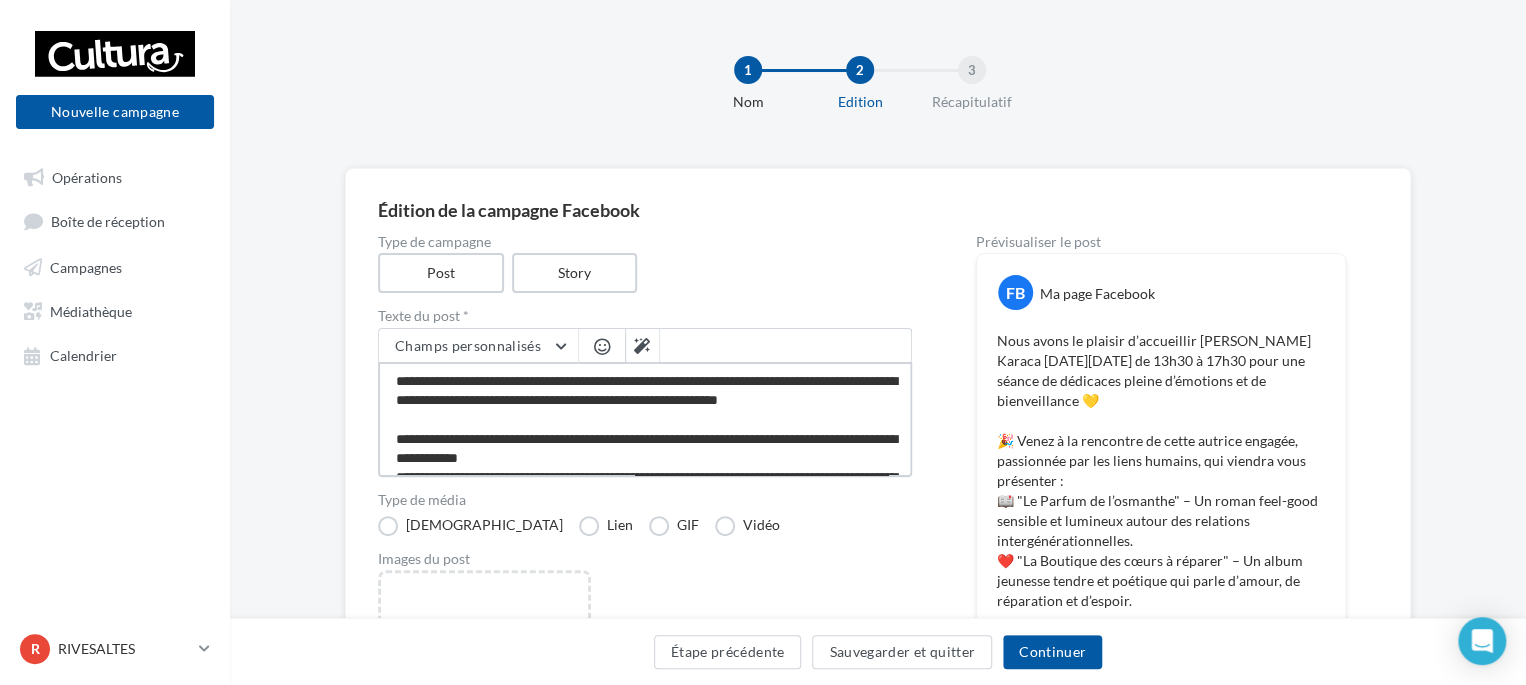 click on "**********" at bounding box center (645, 419) 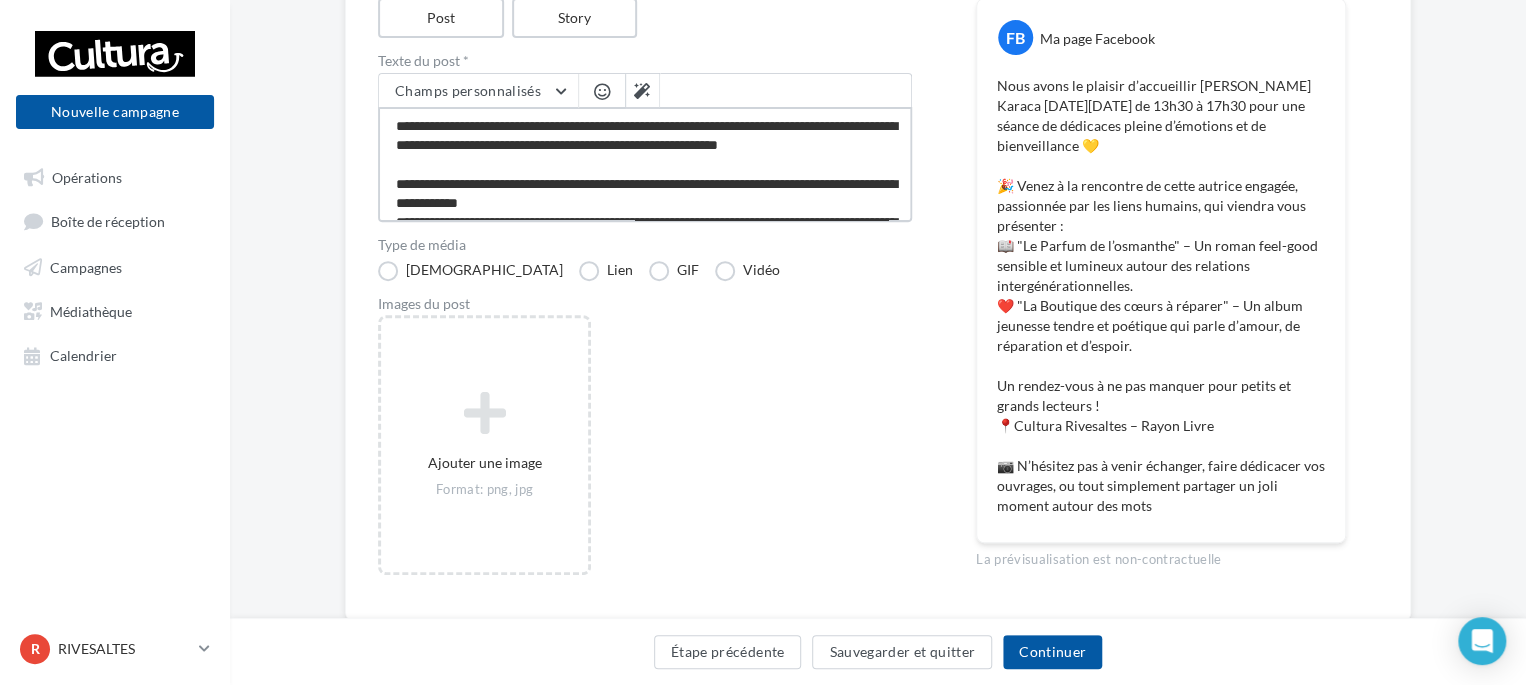 scroll, scrollTop: 300, scrollLeft: 0, axis: vertical 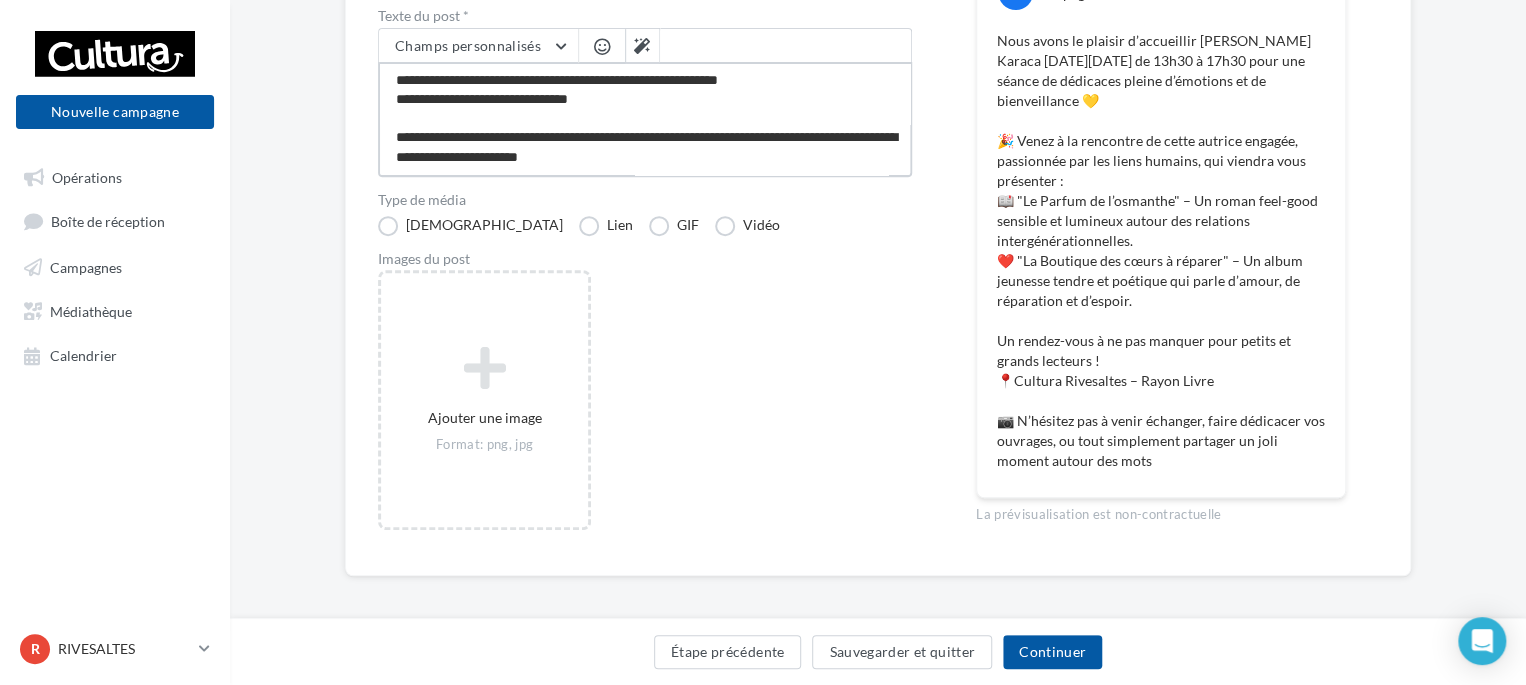 click on "**********" at bounding box center [645, 119] 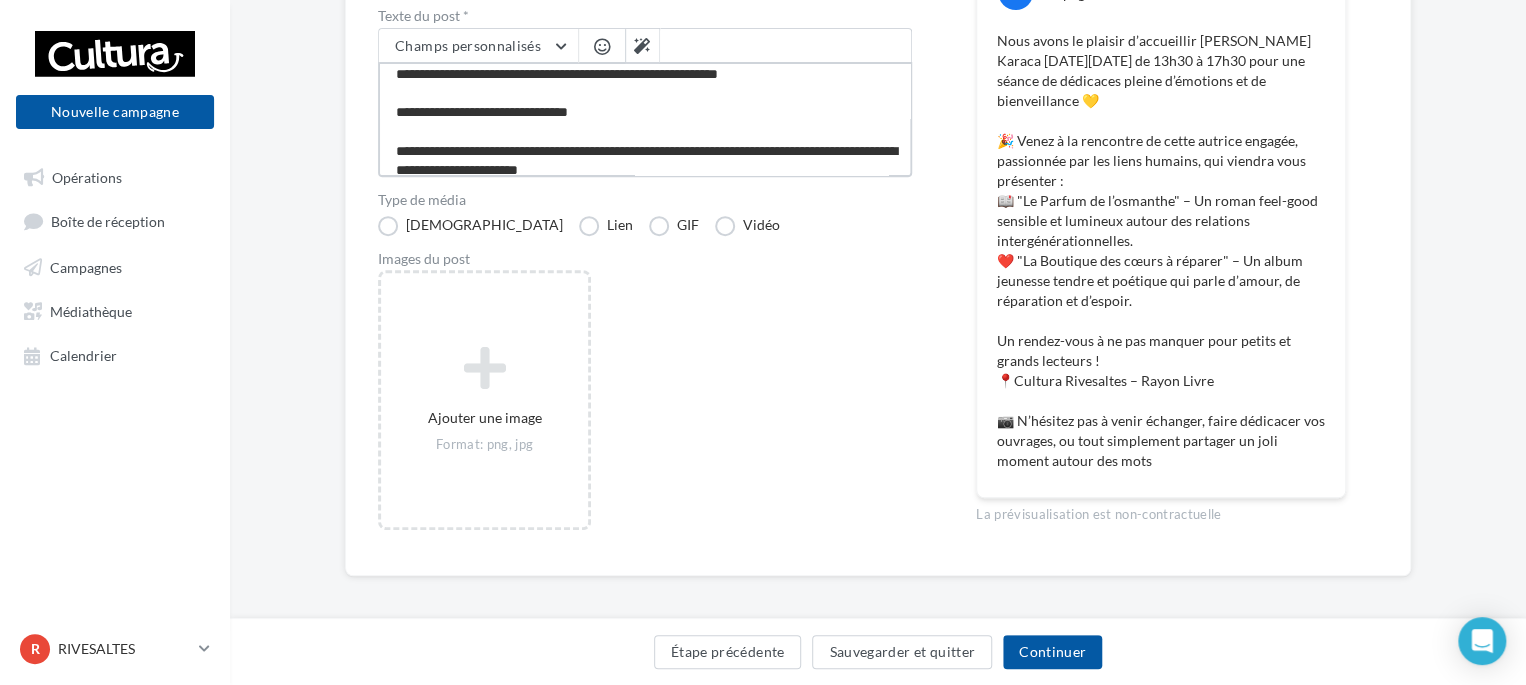 scroll, scrollTop: 231, scrollLeft: 0, axis: vertical 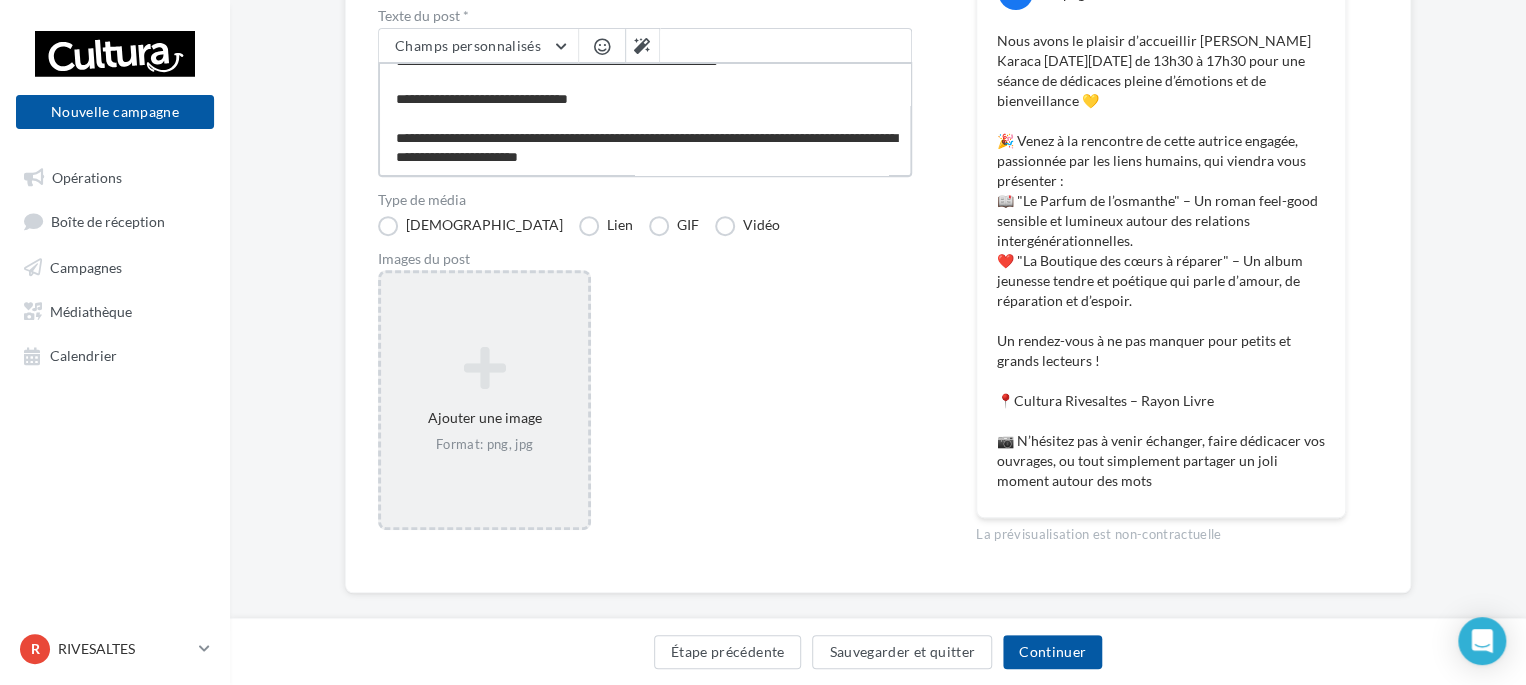 type on "**********" 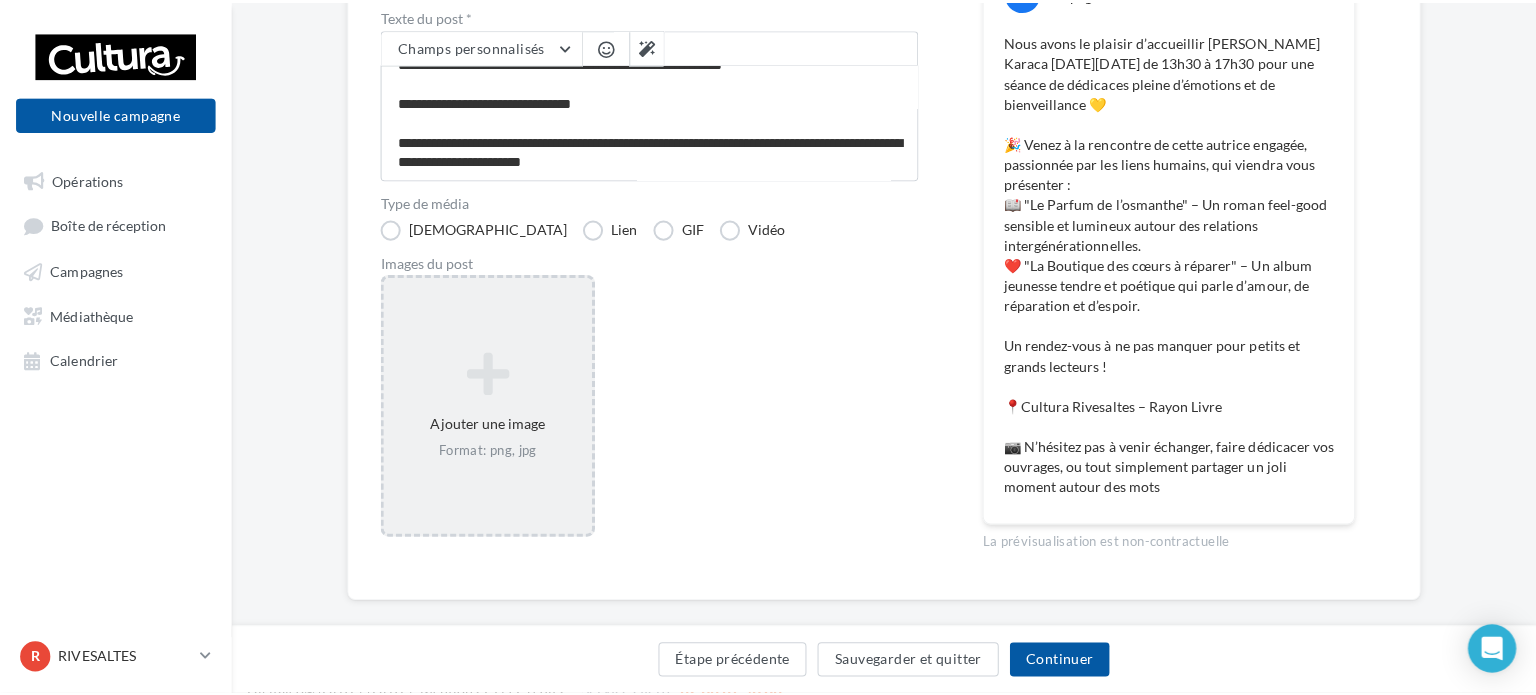 scroll, scrollTop: 229, scrollLeft: 0, axis: vertical 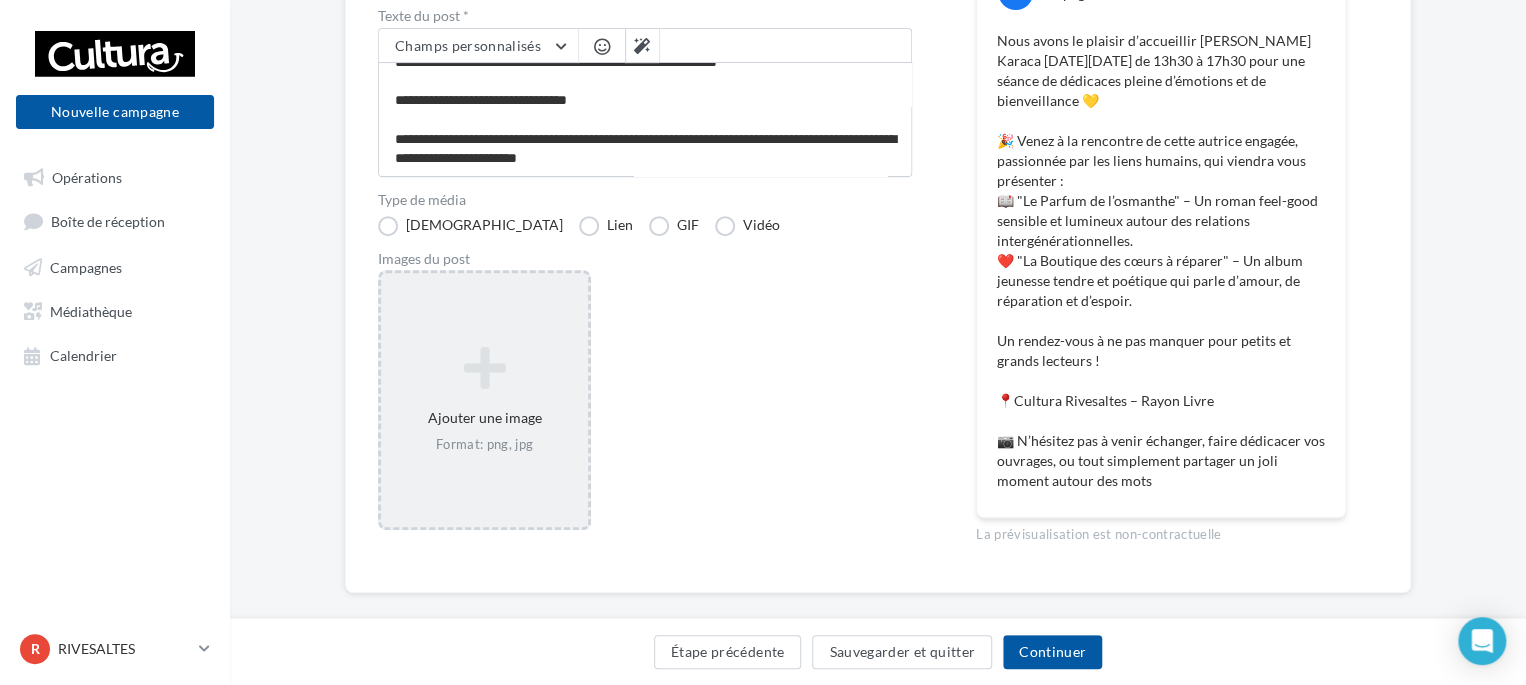 click at bounding box center [484, 368] 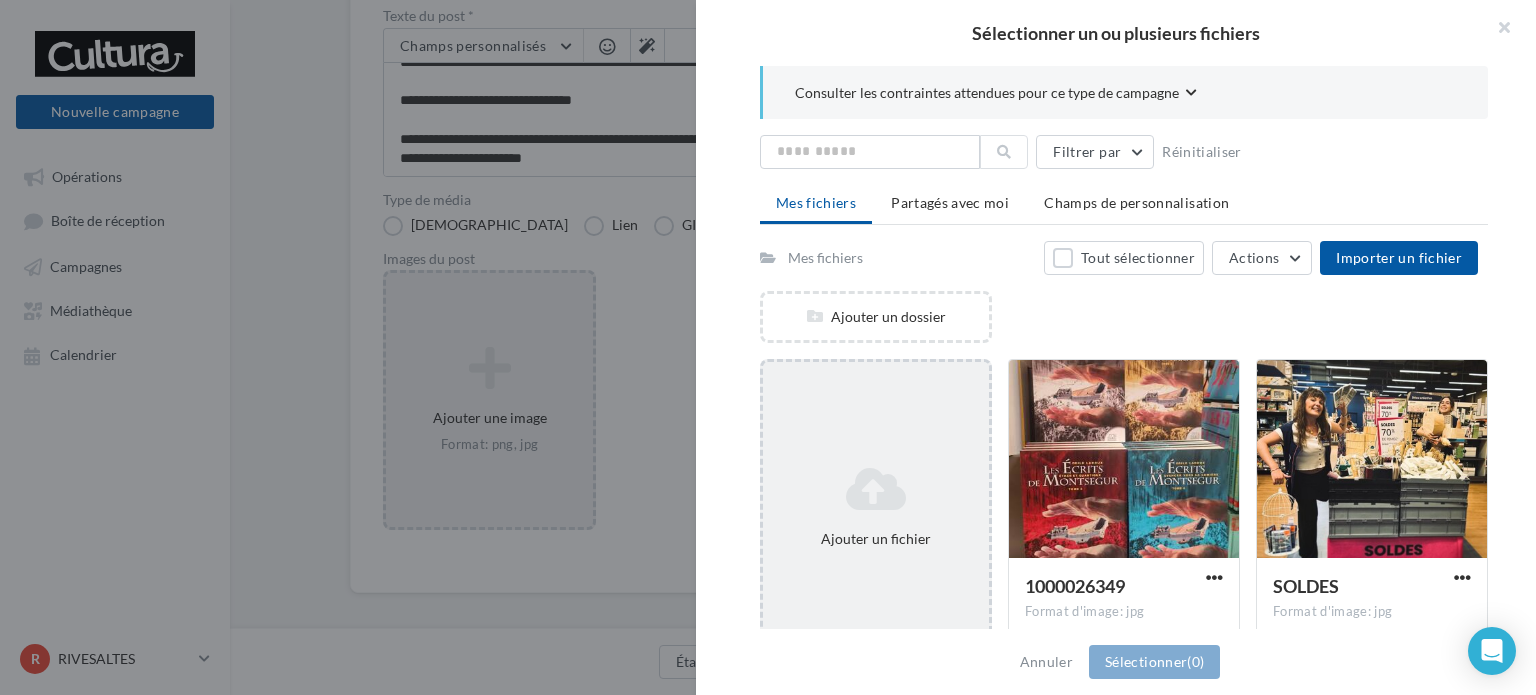 click at bounding box center [876, 489] 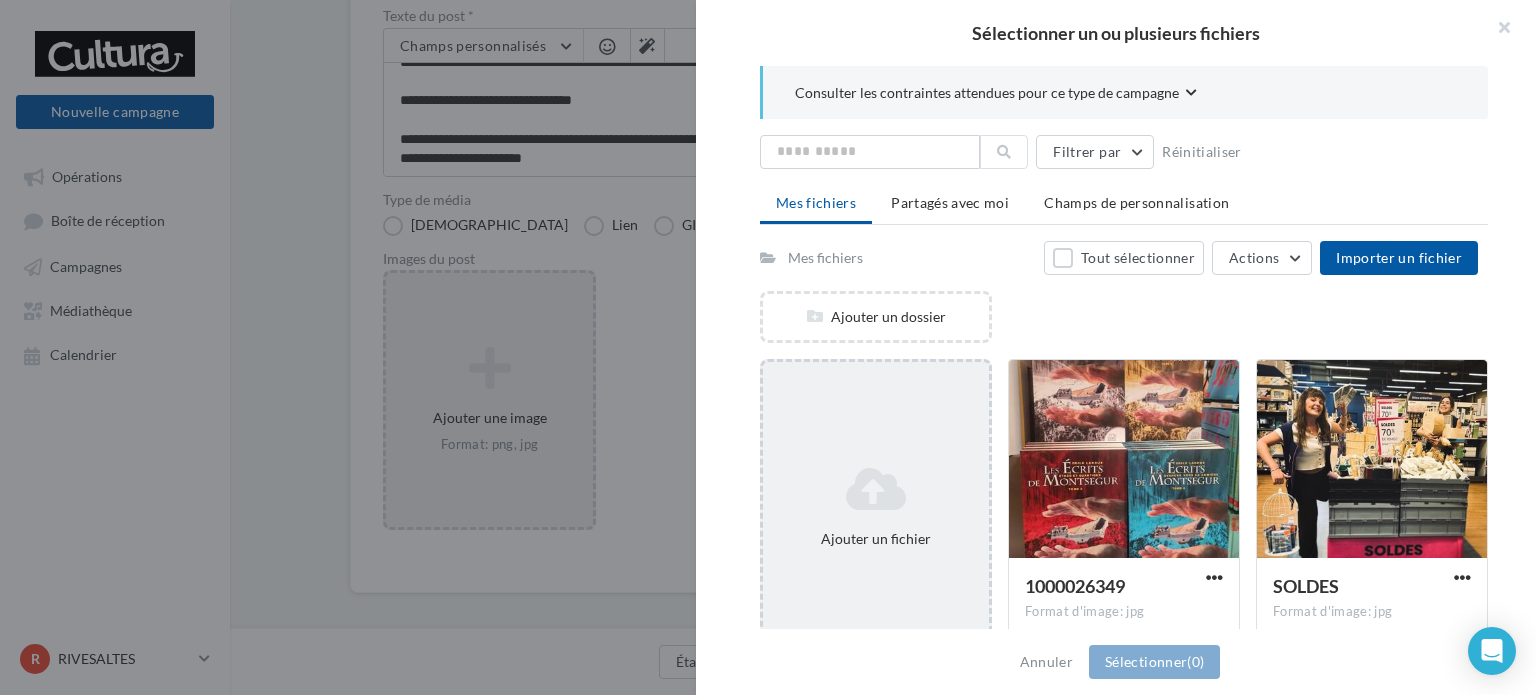 click on "Ajouter un fichier" at bounding box center [876, 507] 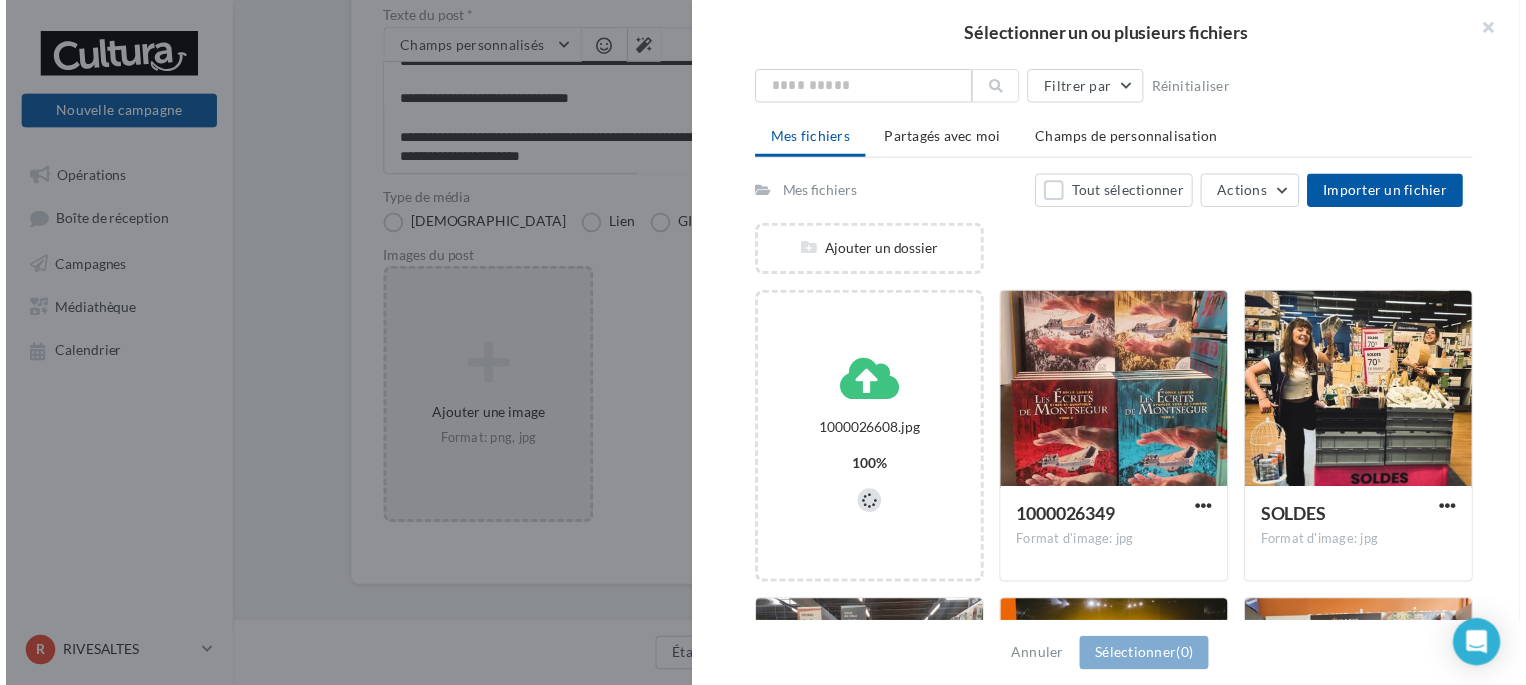 scroll, scrollTop: 100, scrollLeft: 0, axis: vertical 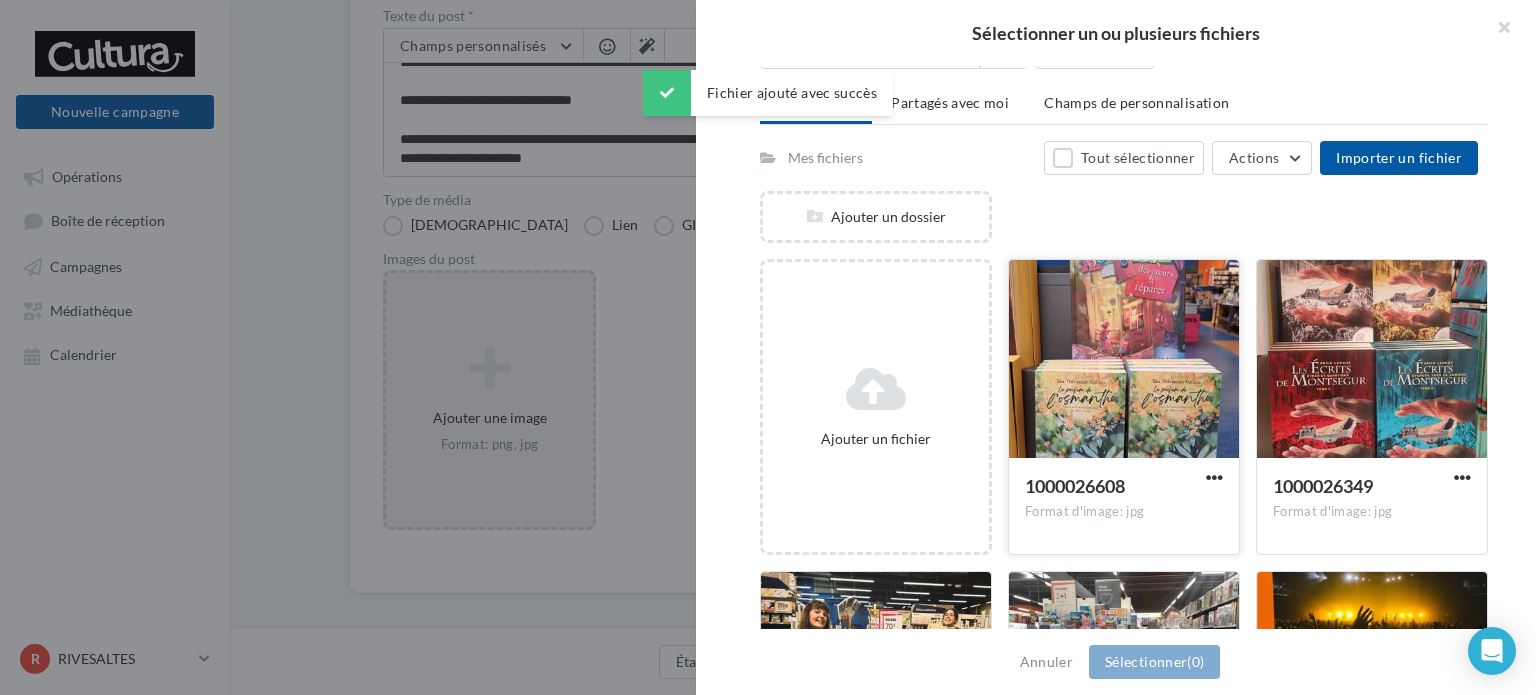 click at bounding box center (1124, 360) 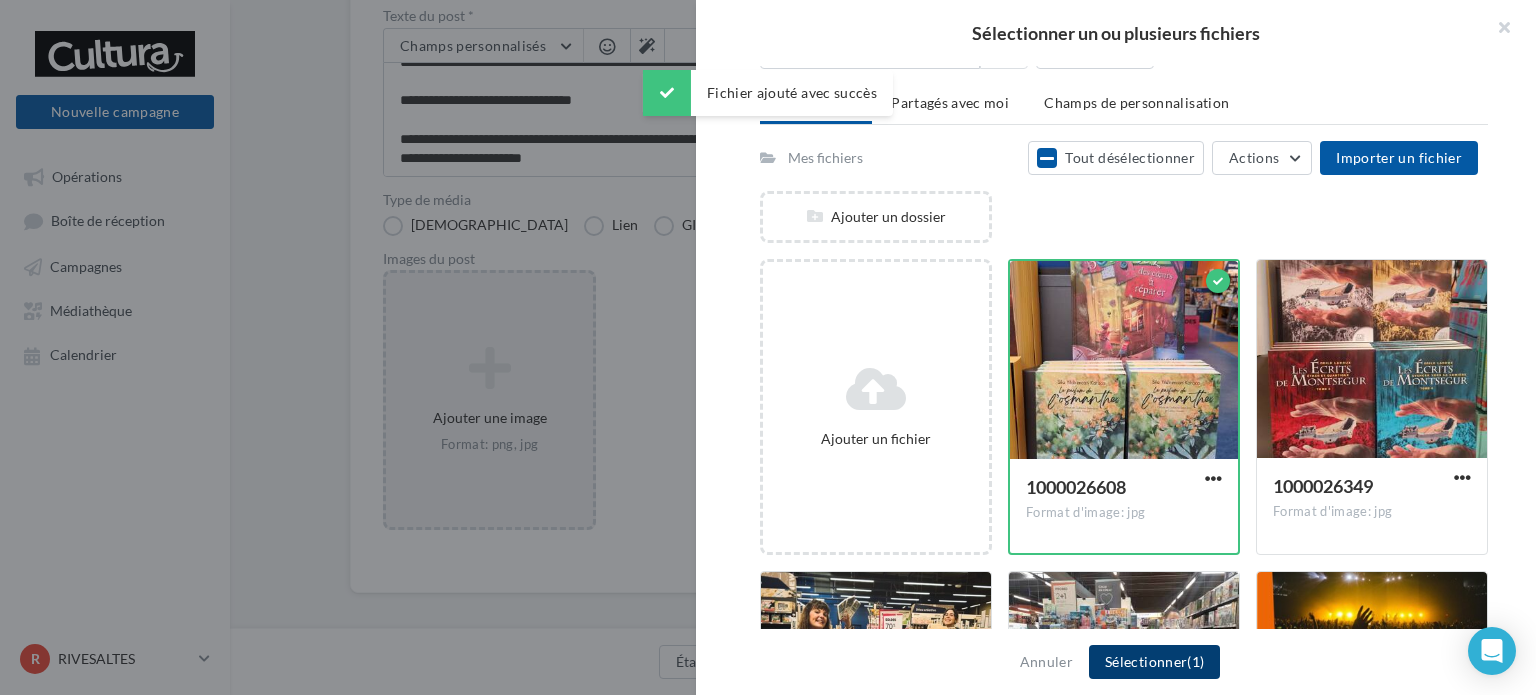 click on "Sélectionner   (1)" at bounding box center (1154, 662) 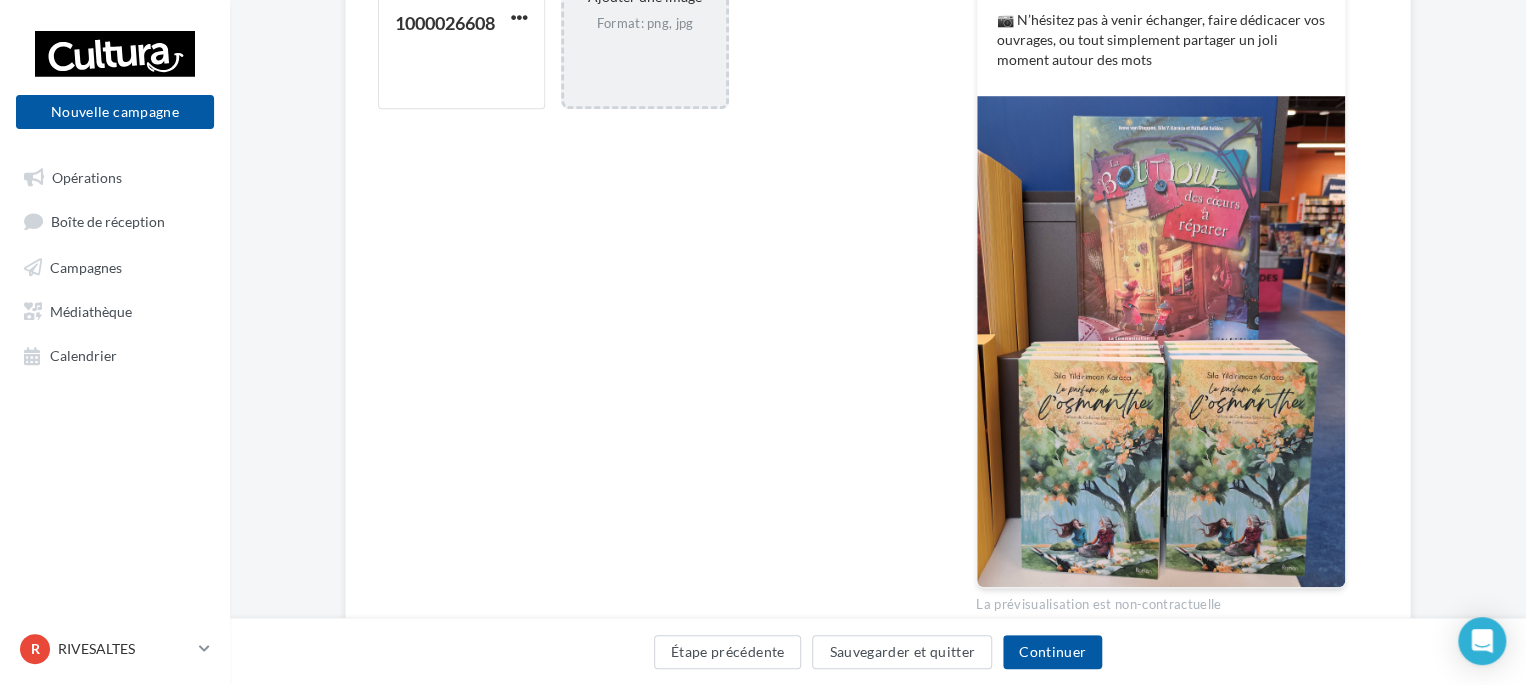 scroll, scrollTop: 300, scrollLeft: 0, axis: vertical 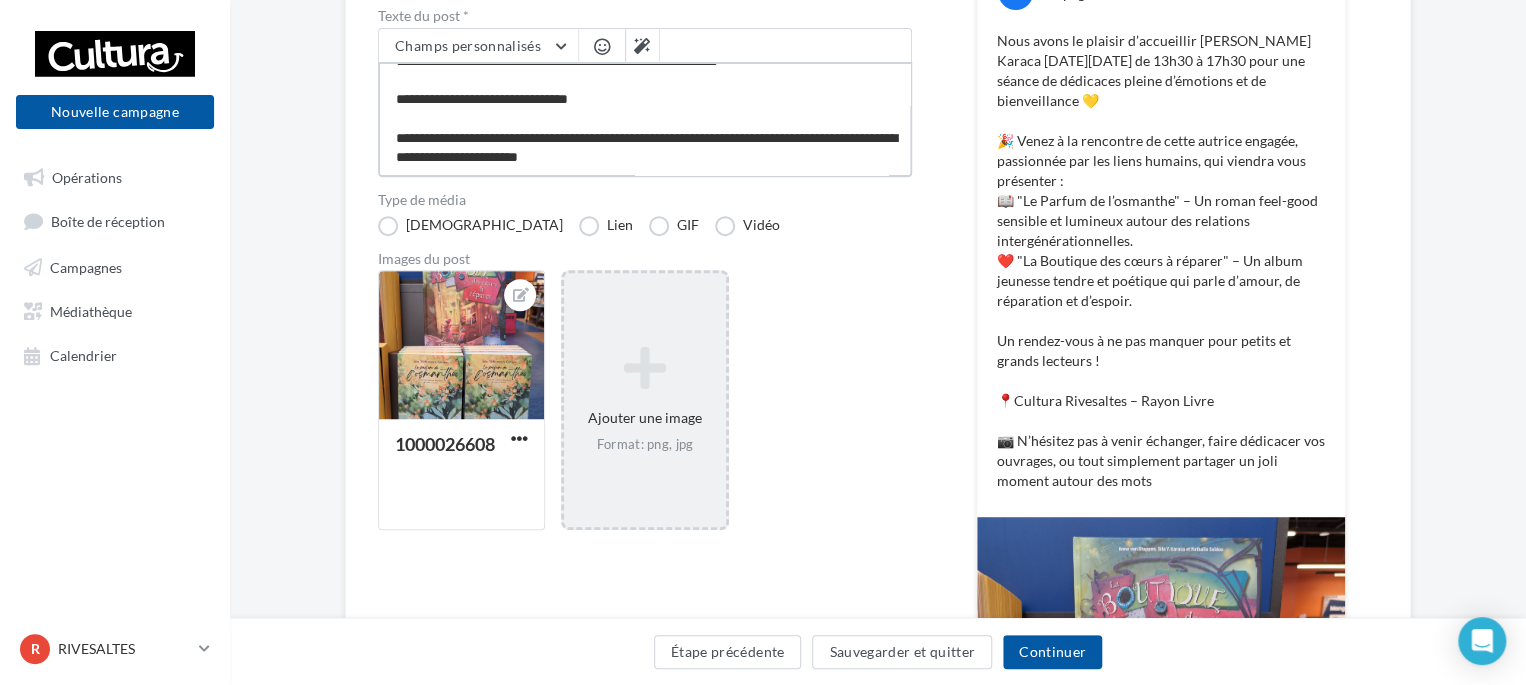 click on "**********" at bounding box center (645, 119) 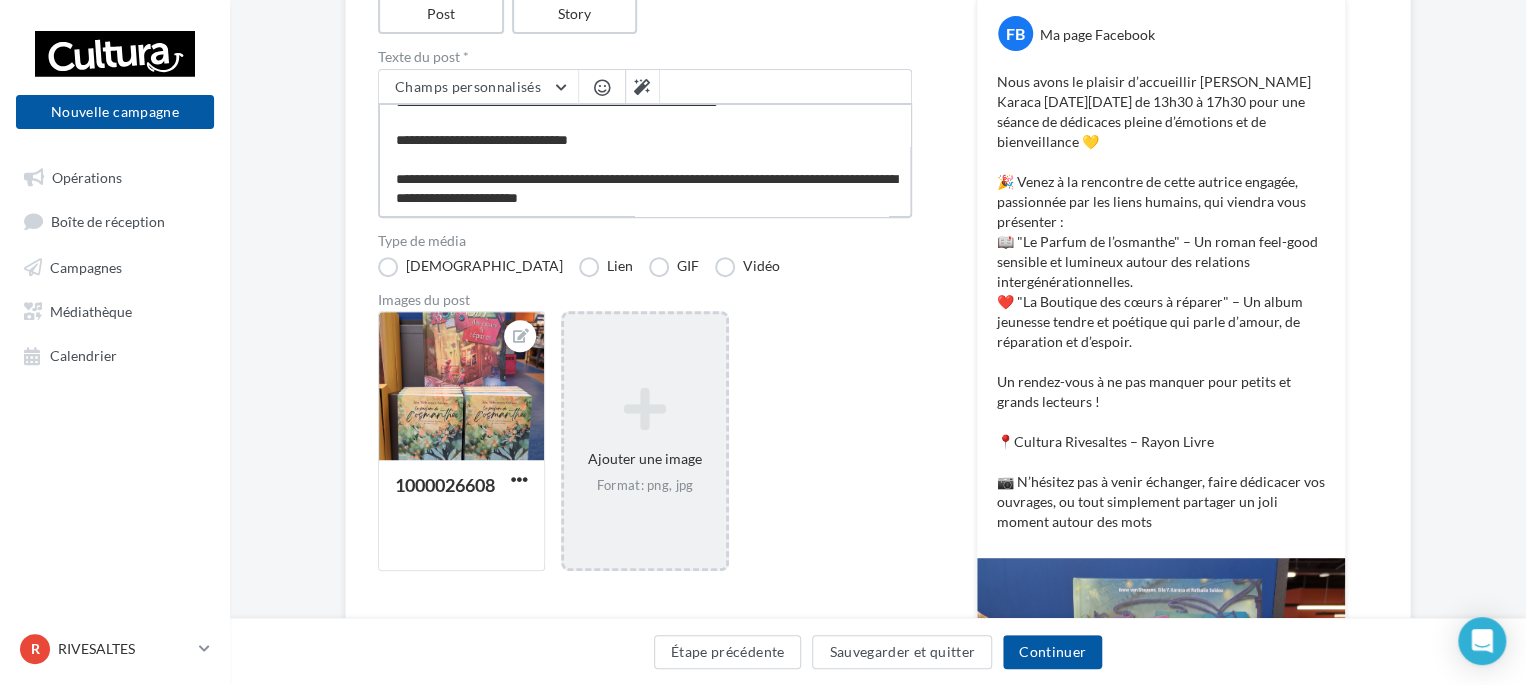 scroll, scrollTop: 400, scrollLeft: 0, axis: vertical 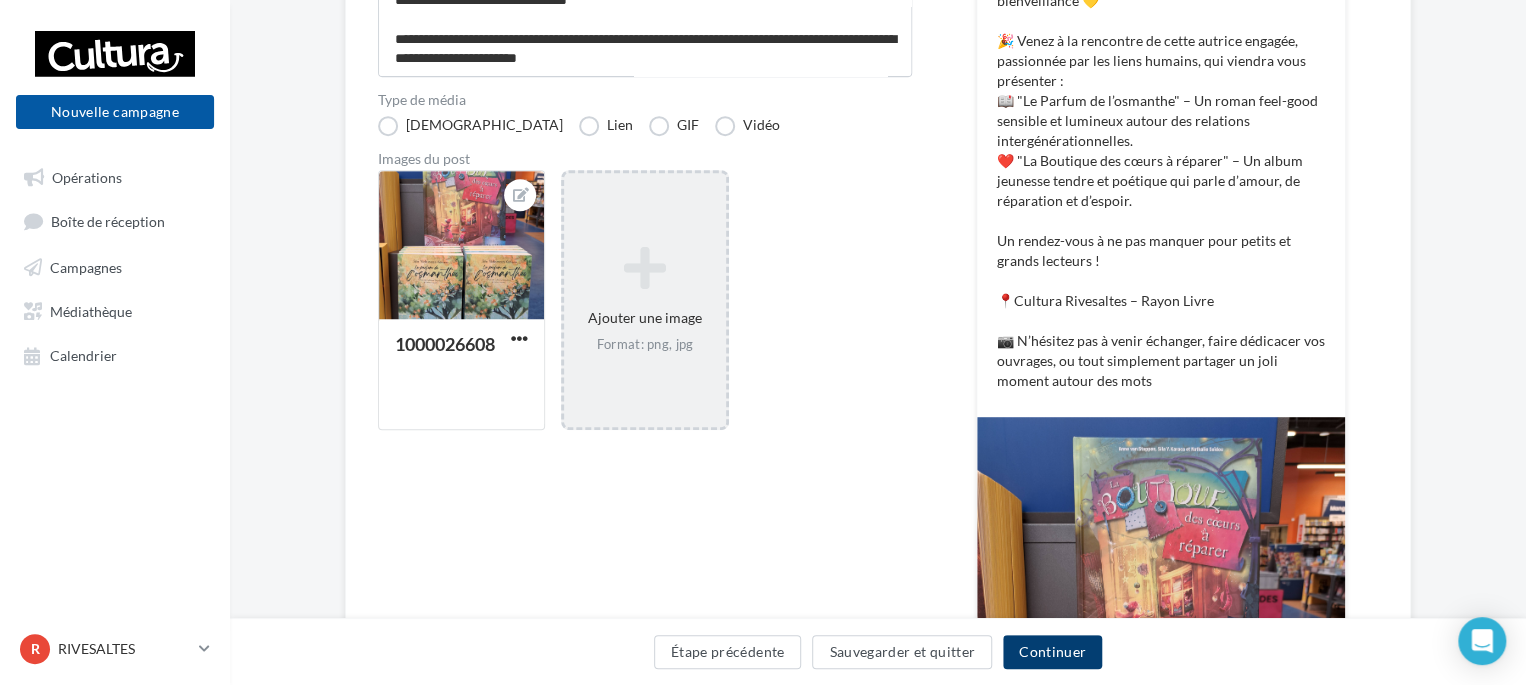 click on "Continuer" at bounding box center (1052, 652) 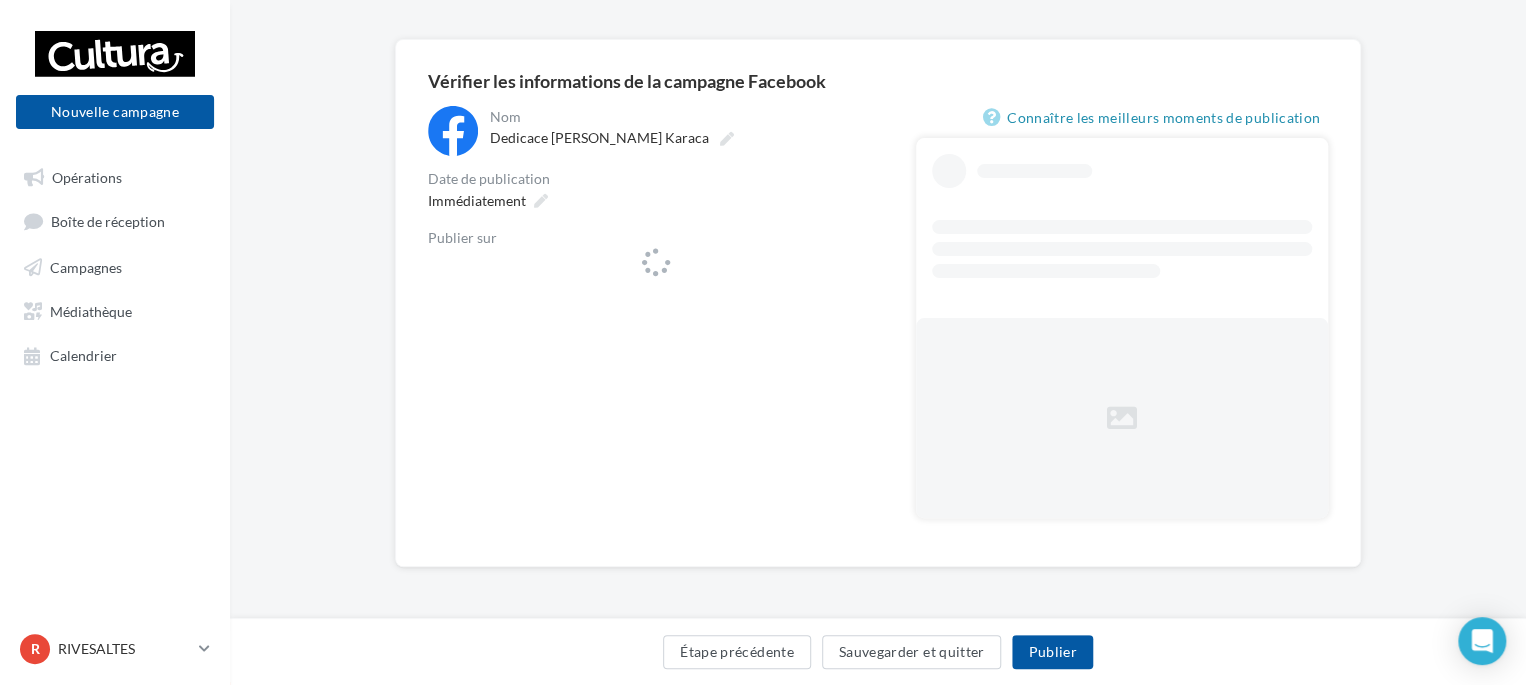 scroll, scrollTop: 0, scrollLeft: 0, axis: both 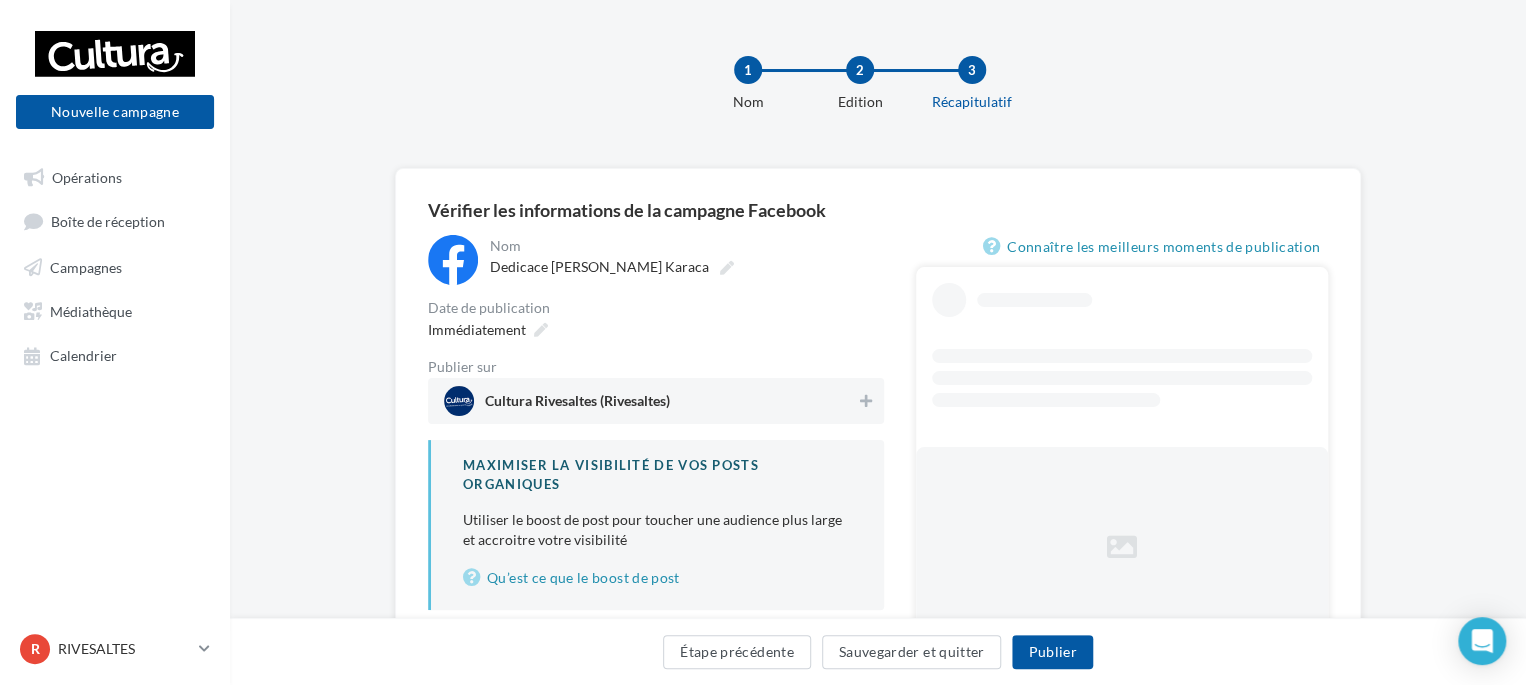 click on "Cultura Rivesaltes (Rivesaltes)" at bounding box center (656, 401) 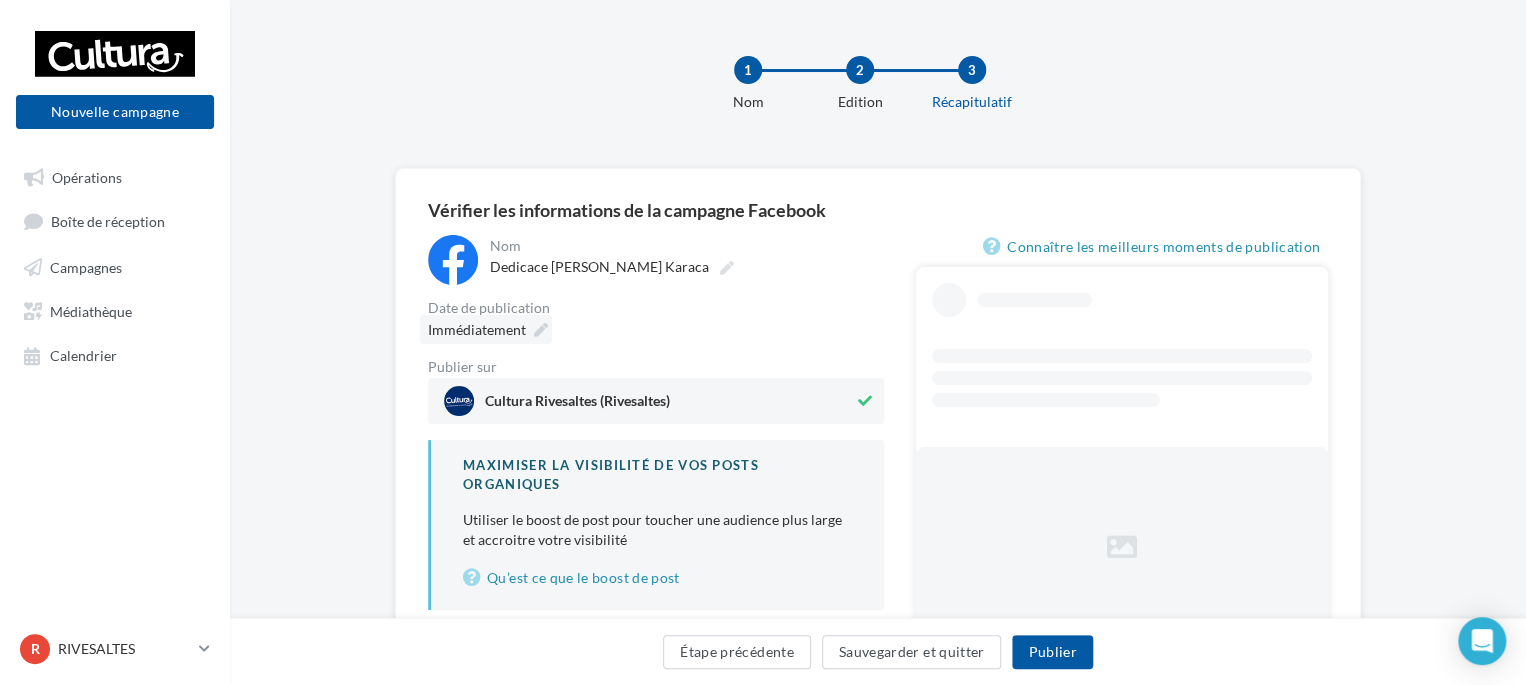click on "Immédiatement" at bounding box center (486, 329) 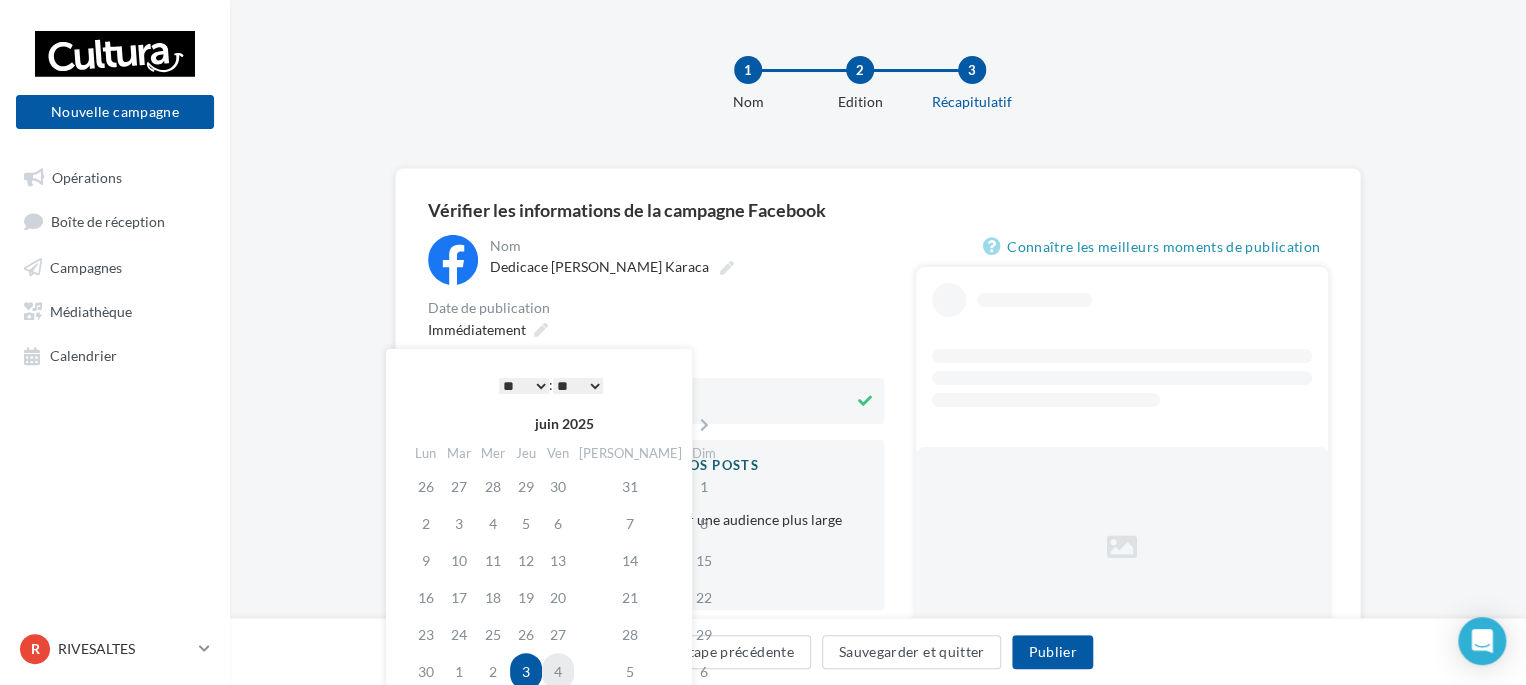 click on "4" at bounding box center [558, 671] 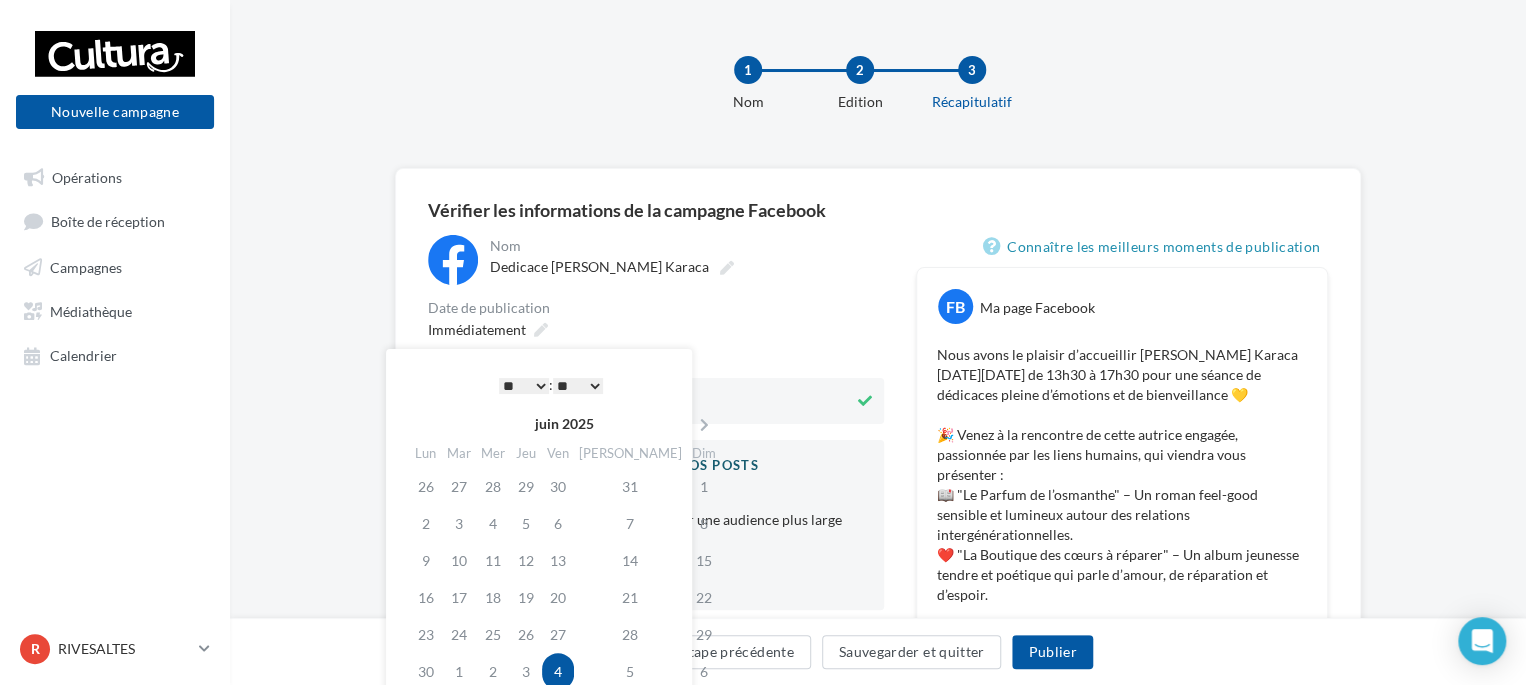 click on "* * * * * * * * * * ** ** ** ** ** ** ** ** ** ** ** ** ** **" at bounding box center [524, 386] 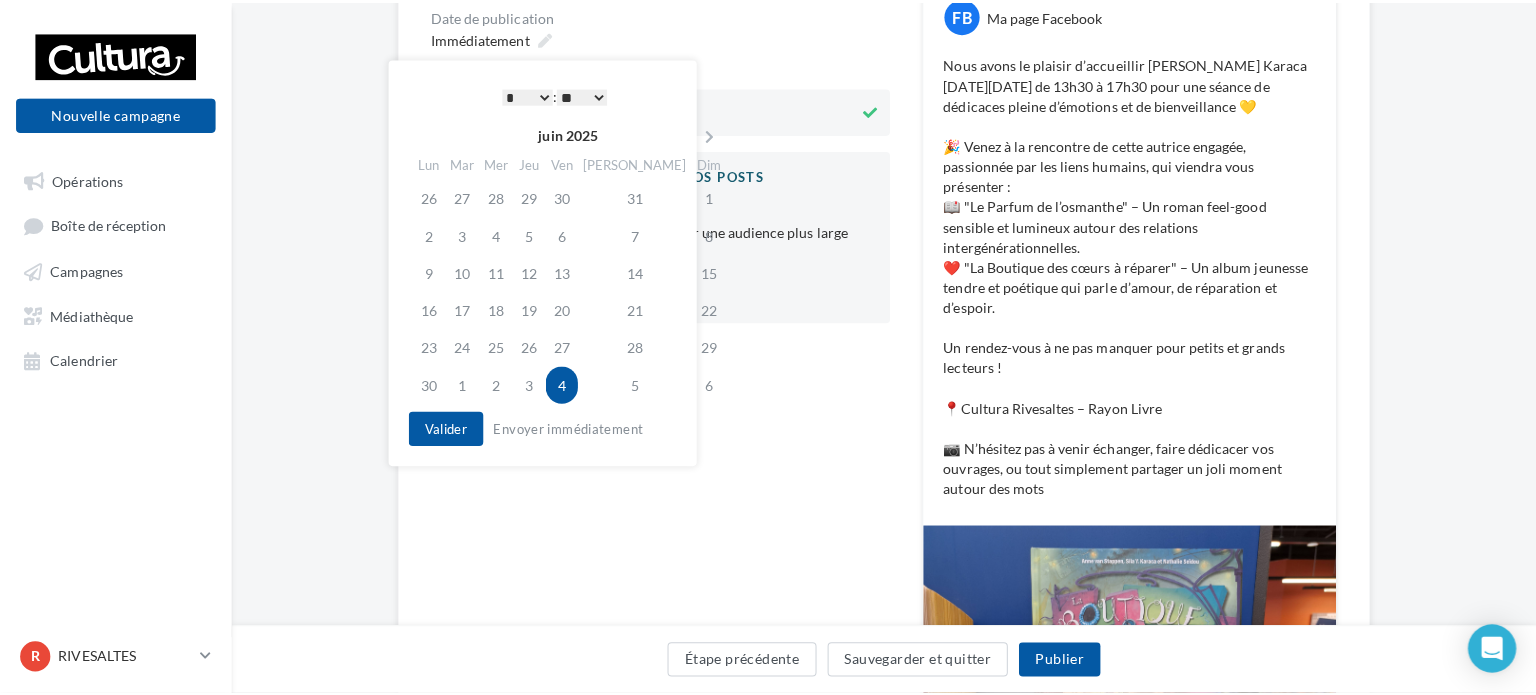 scroll, scrollTop: 300, scrollLeft: 0, axis: vertical 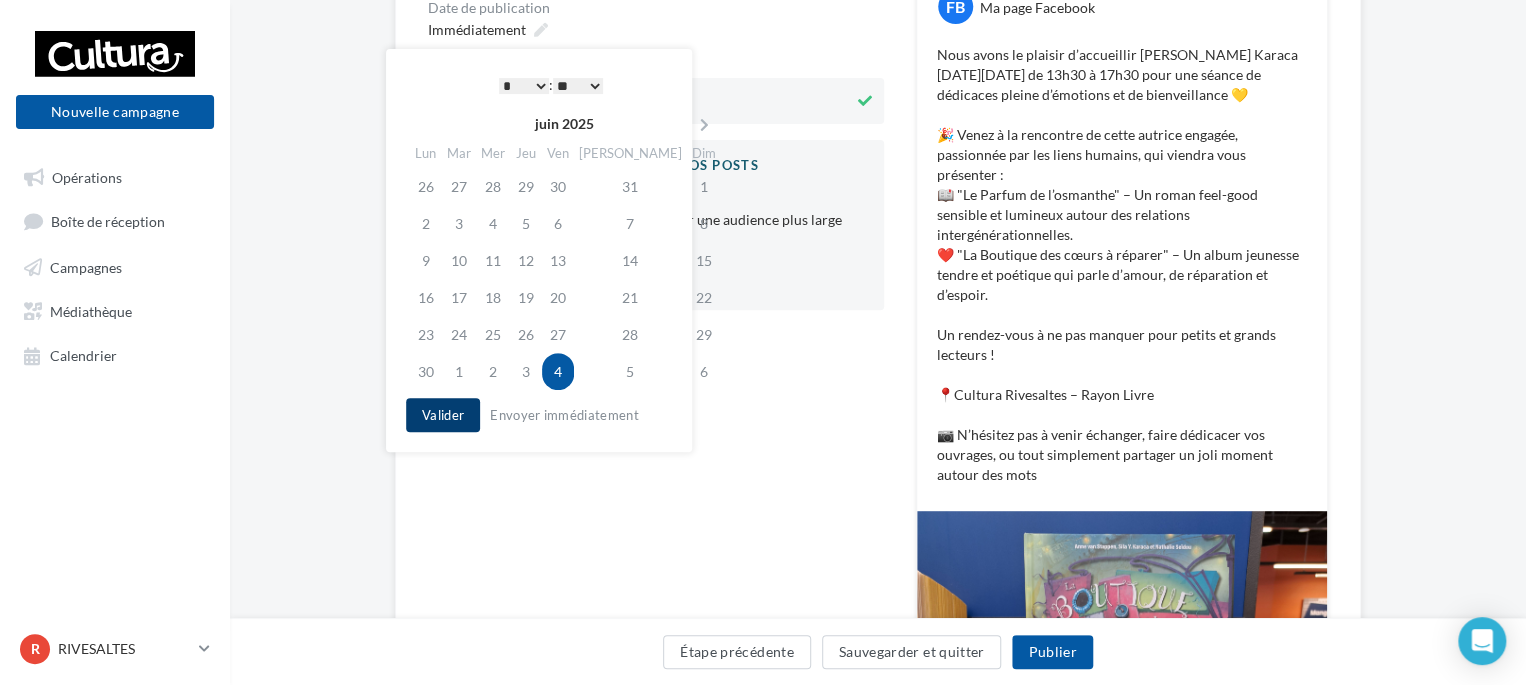 click on "Valider" at bounding box center [443, 415] 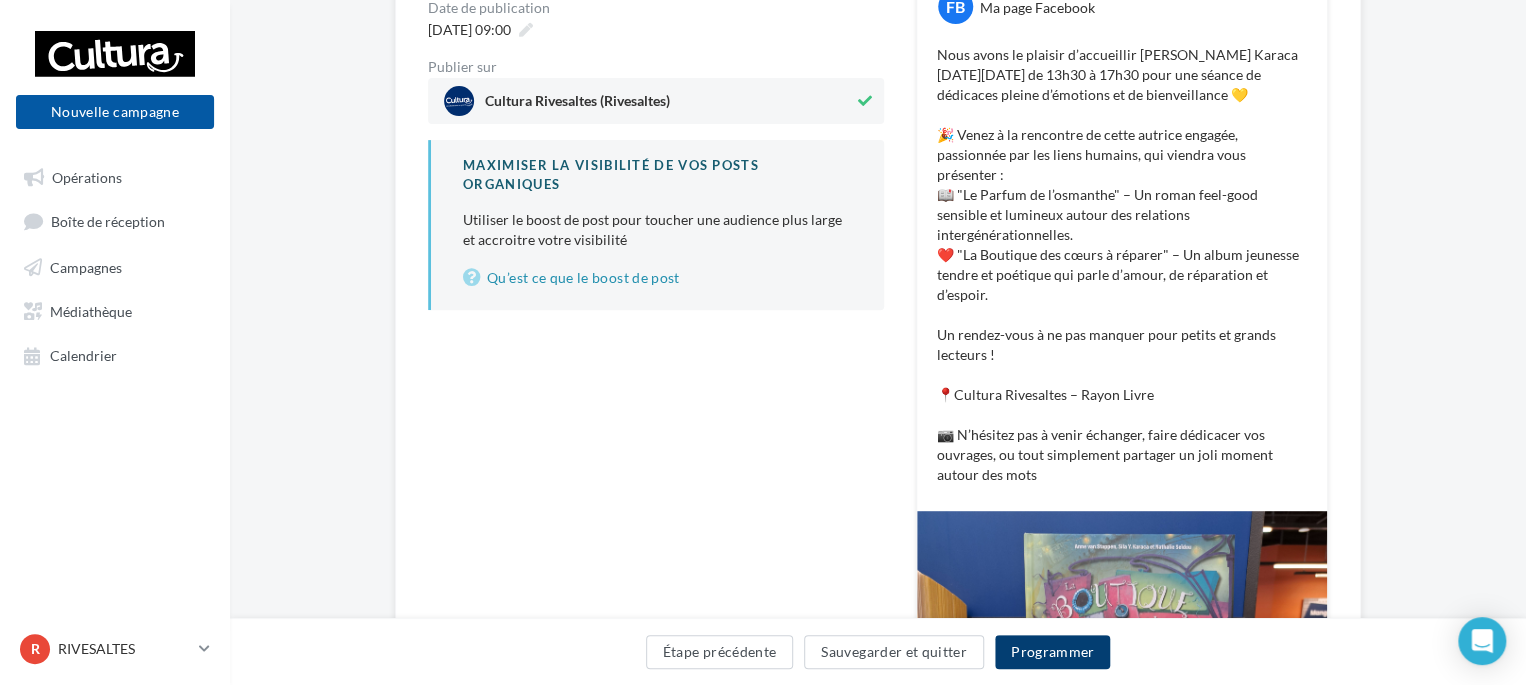 click on "Programmer" at bounding box center (1053, 652) 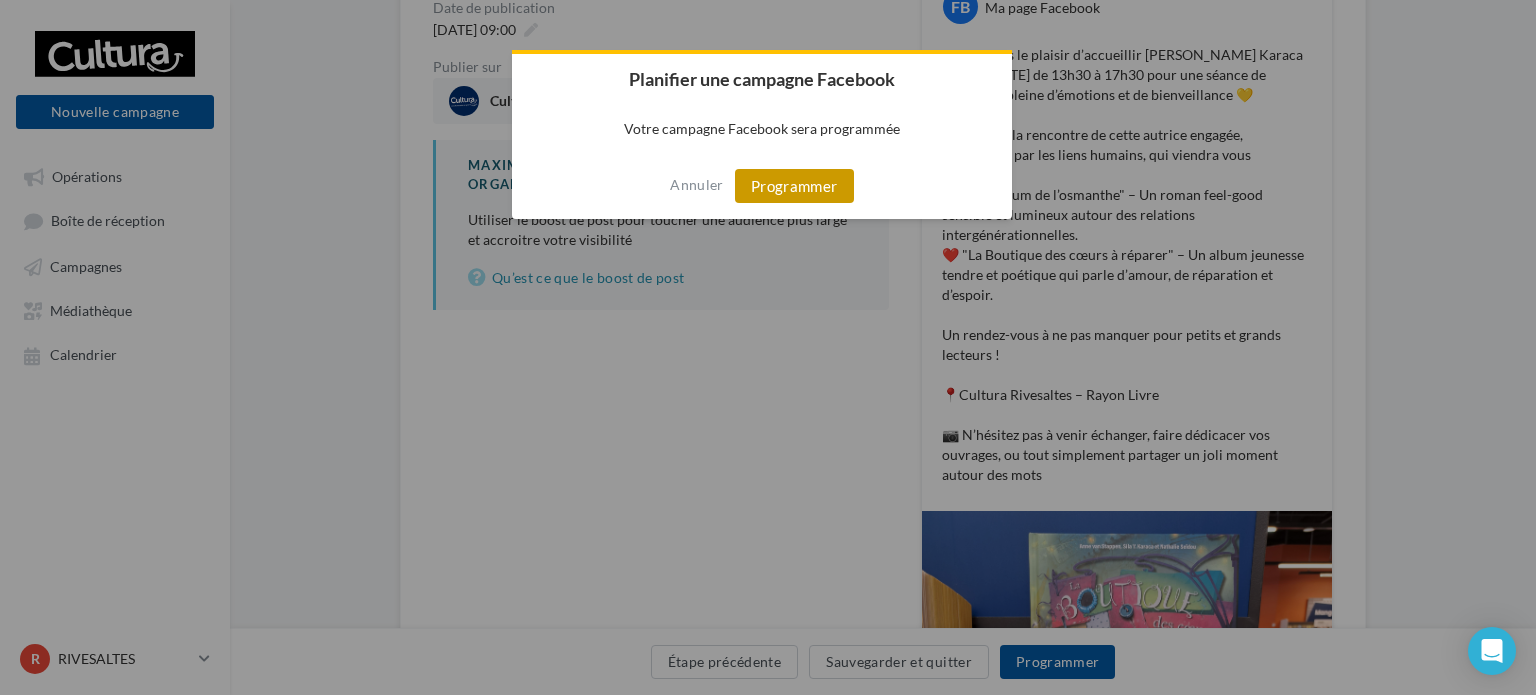 click on "Programmer" at bounding box center [794, 186] 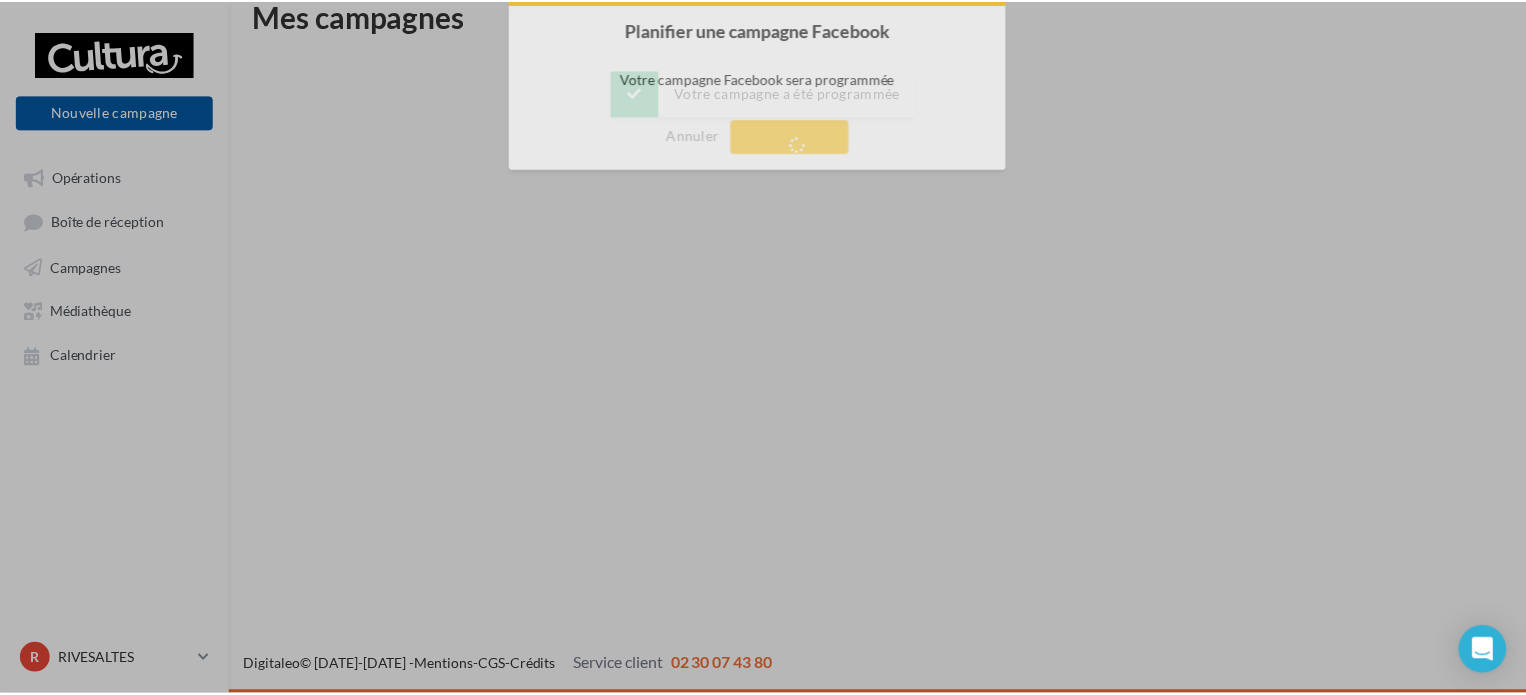 scroll, scrollTop: 32, scrollLeft: 0, axis: vertical 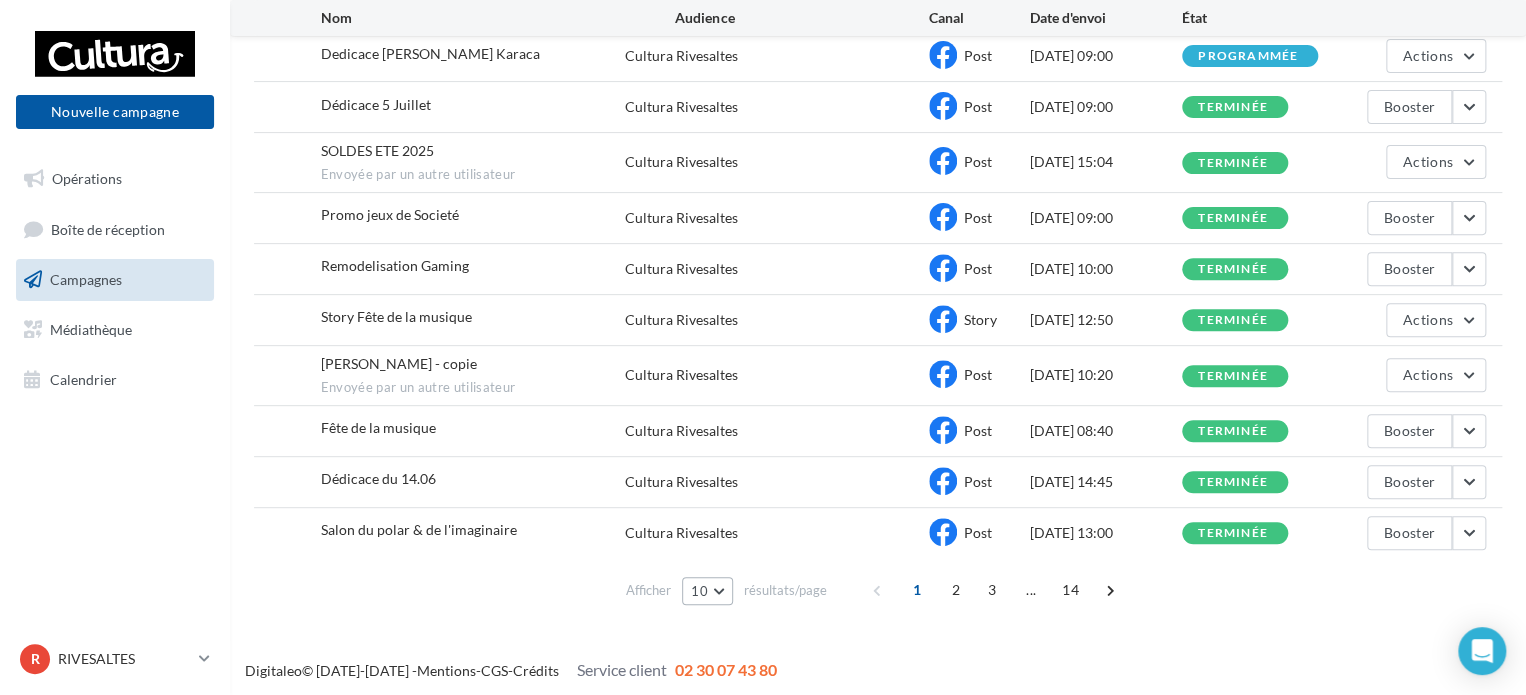 click on "10" at bounding box center (699, 591) 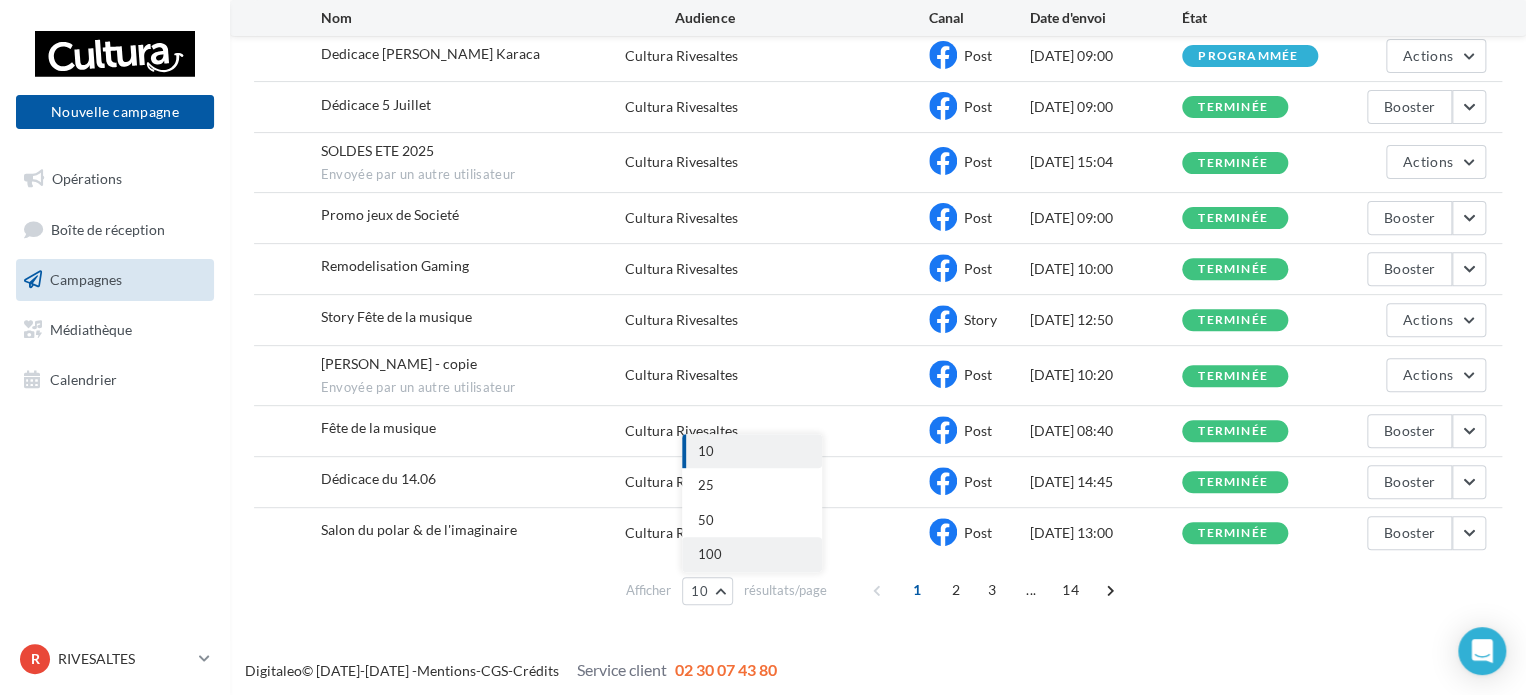 click on "100" at bounding box center [710, 554] 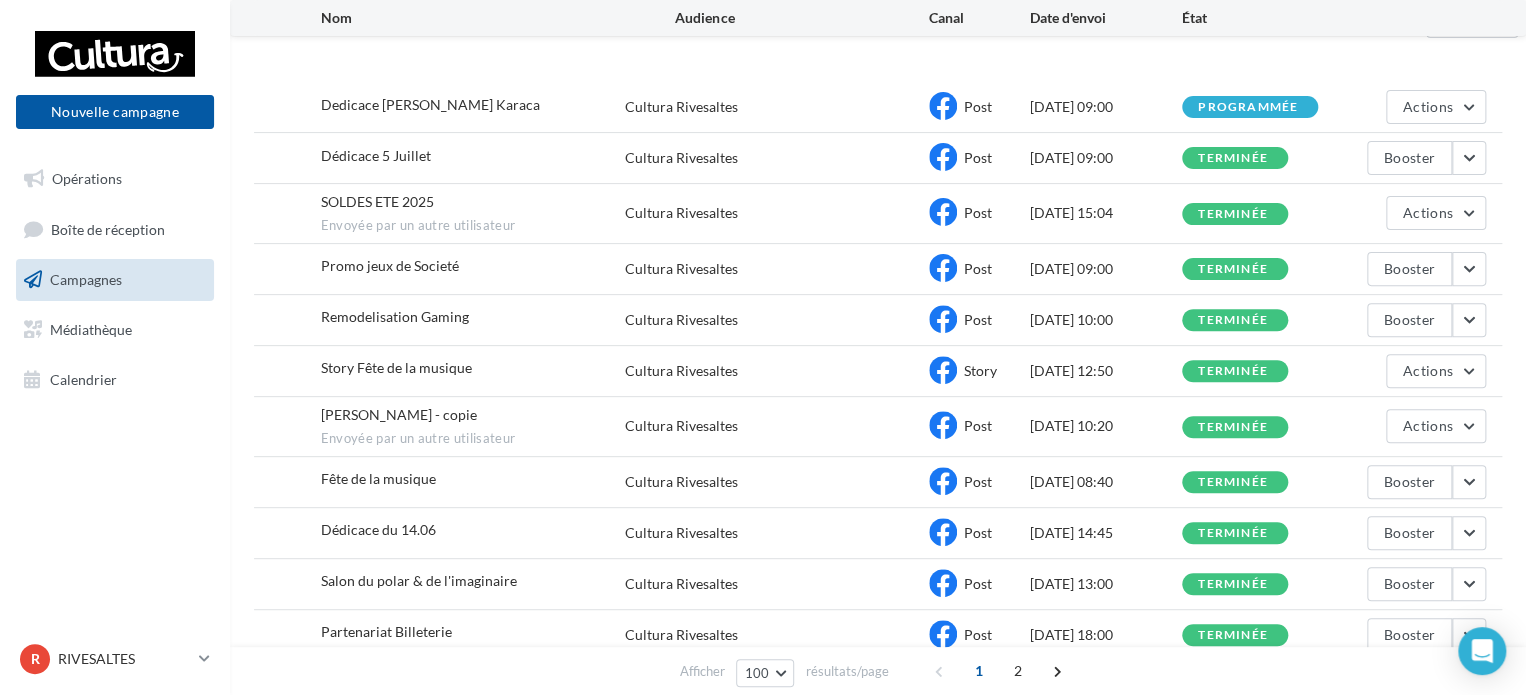 scroll, scrollTop: 2995, scrollLeft: 0, axis: vertical 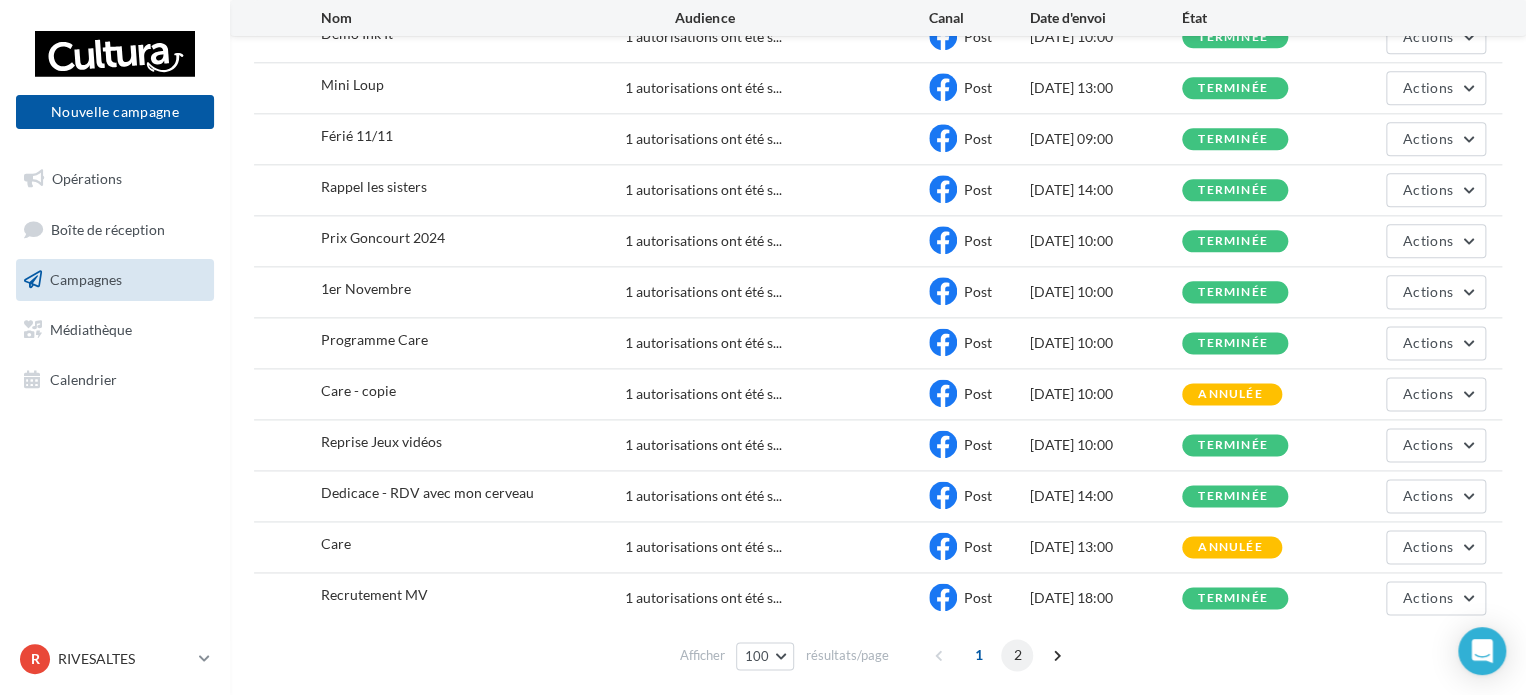 click on "2" at bounding box center [1017, 655] 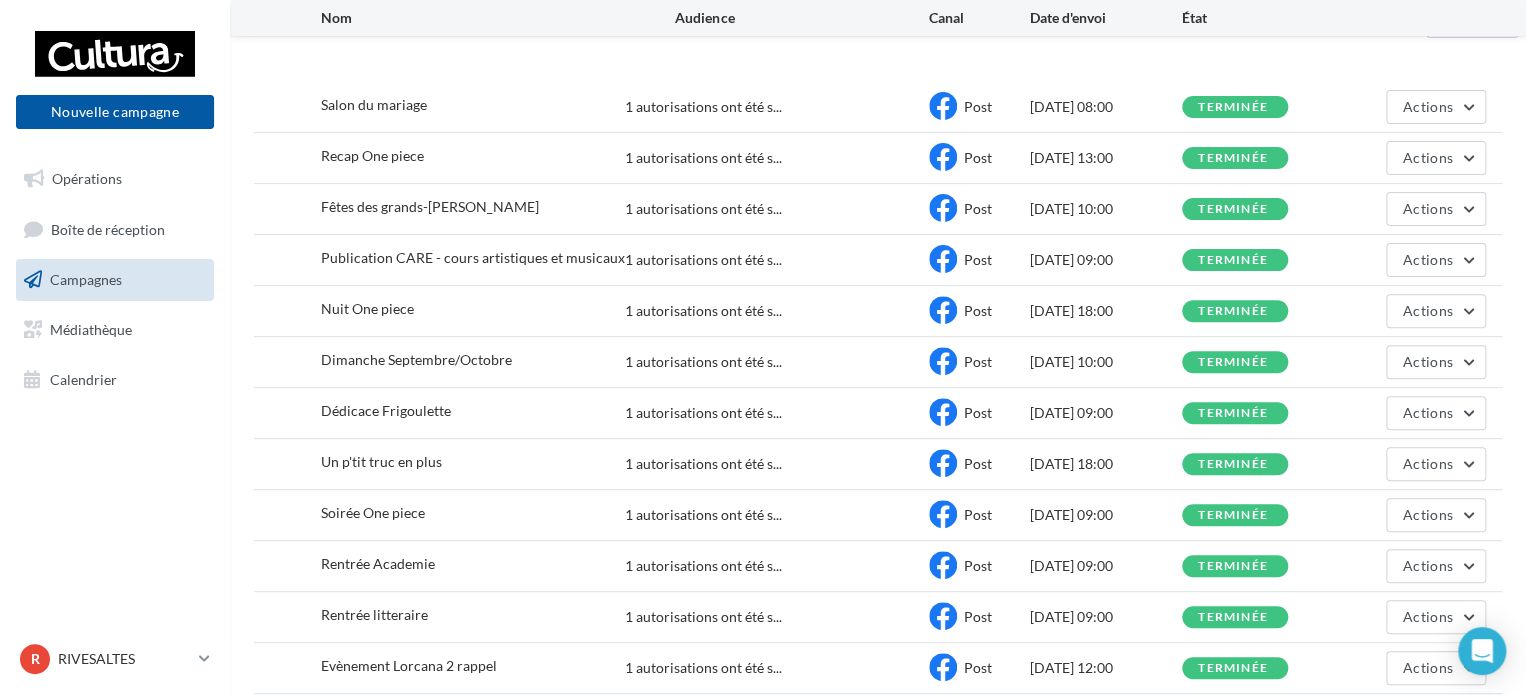 scroll, scrollTop: 1371, scrollLeft: 0, axis: vertical 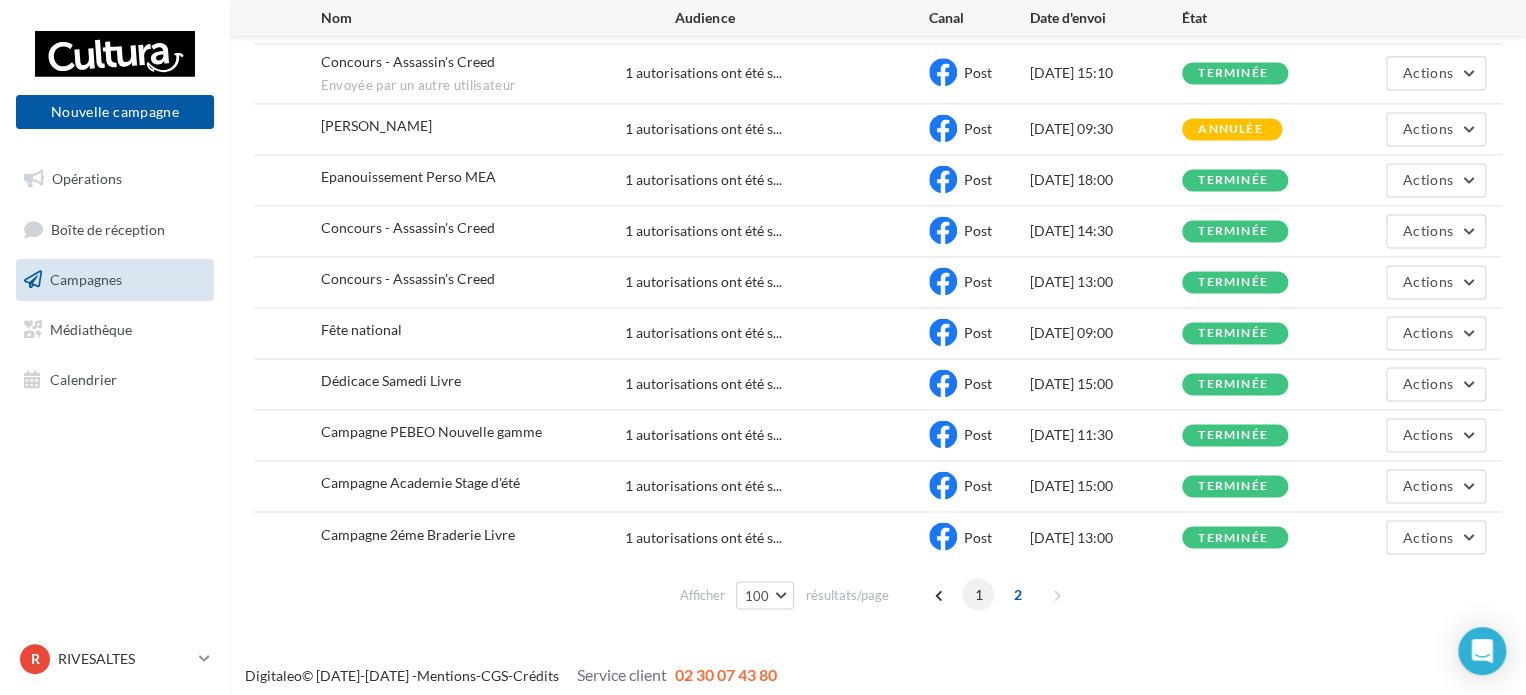 click on "1" at bounding box center (978, 594) 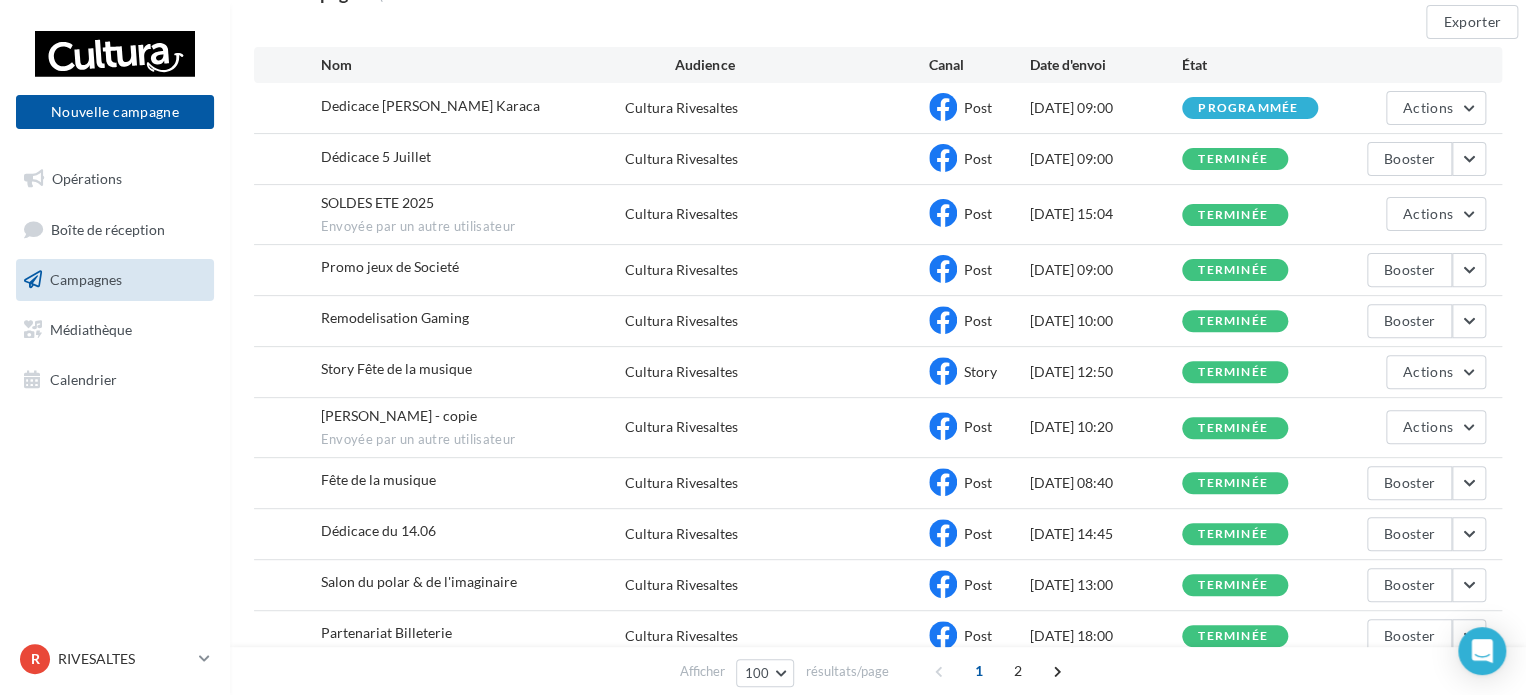 scroll, scrollTop: 0, scrollLeft: 0, axis: both 